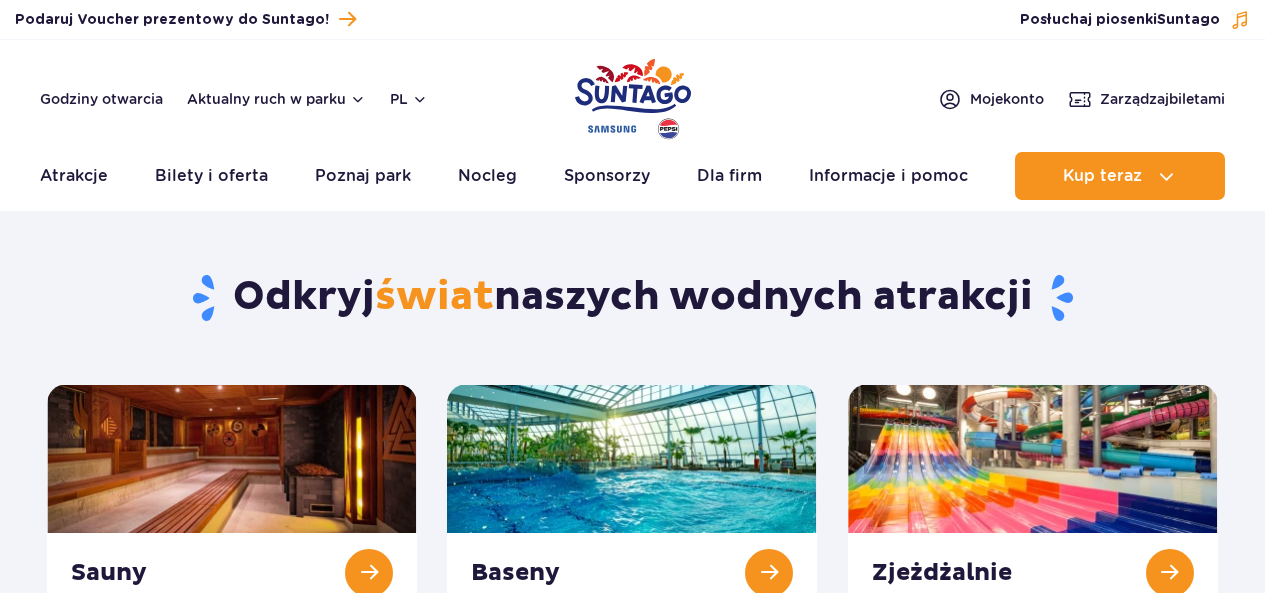 scroll, scrollTop: 0, scrollLeft: 0, axis: both 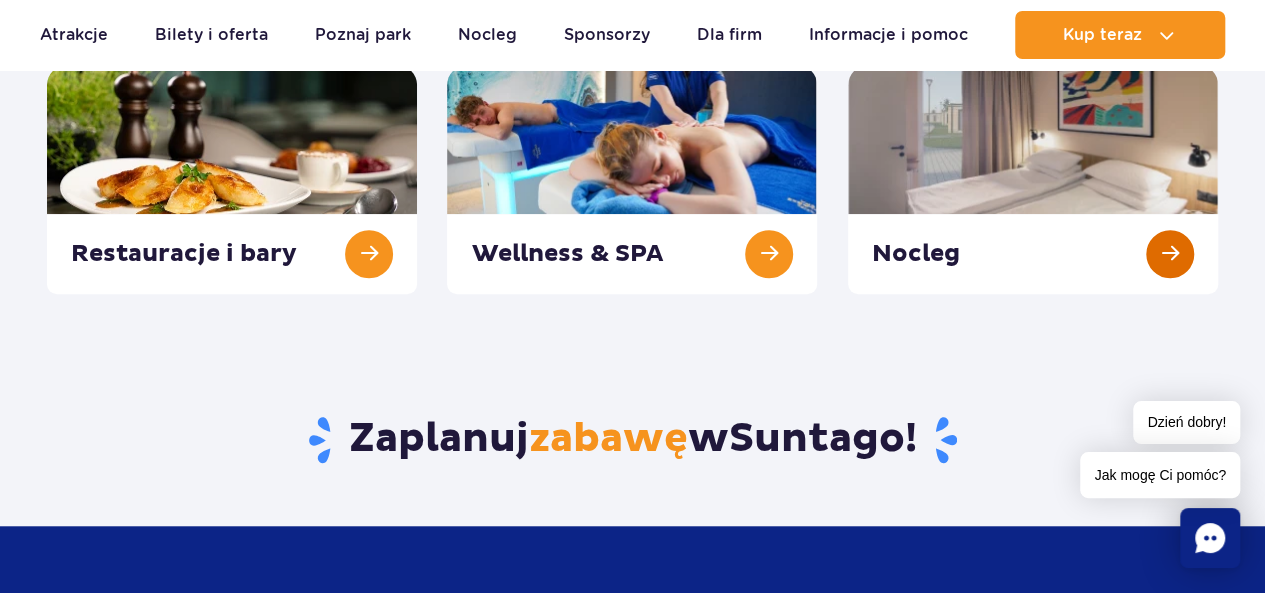 click at bounding box center (1033, 179) 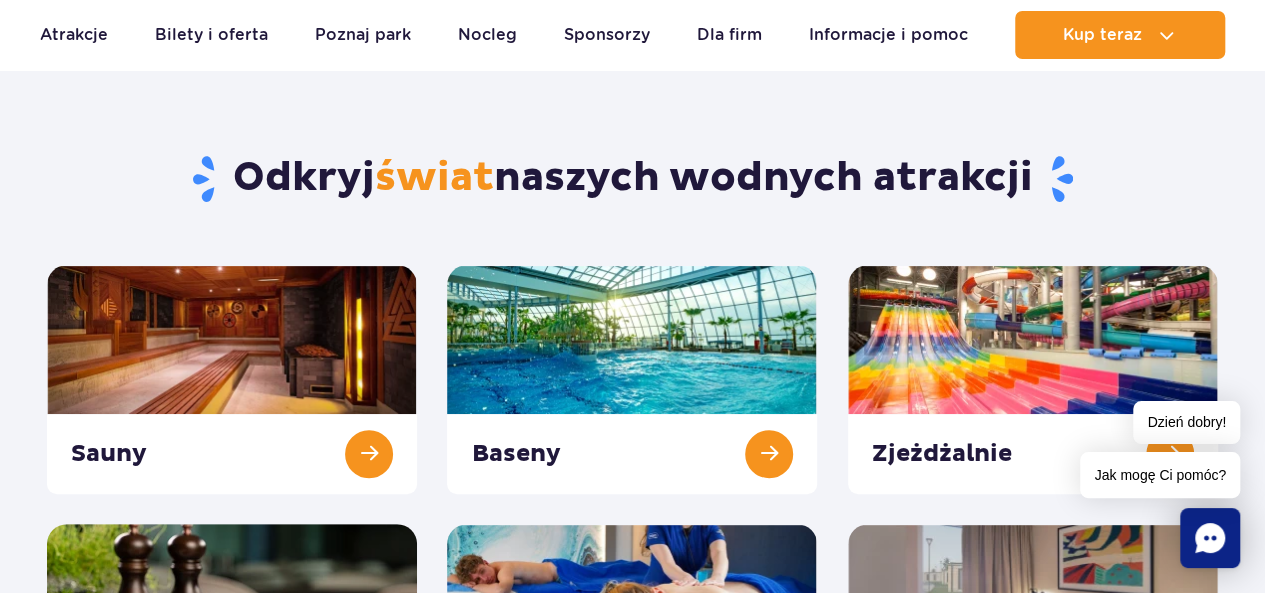 scroll, scrollTop: 114, scrollLeft: 0, axis: vertical 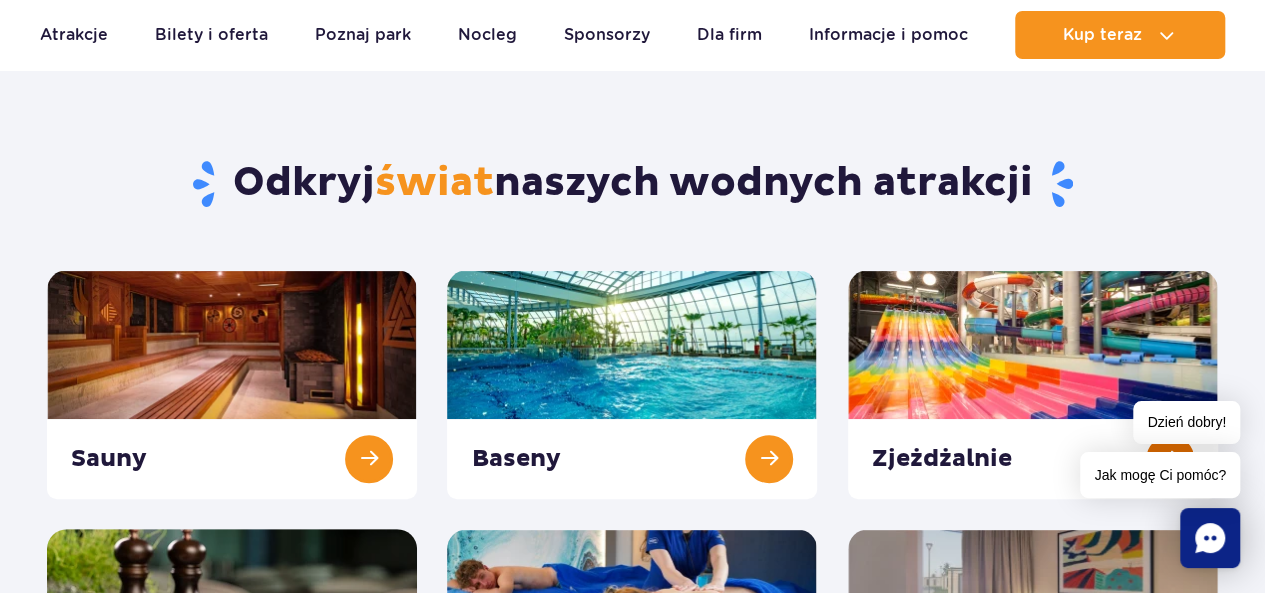 click at bounding box center [1033, 384] 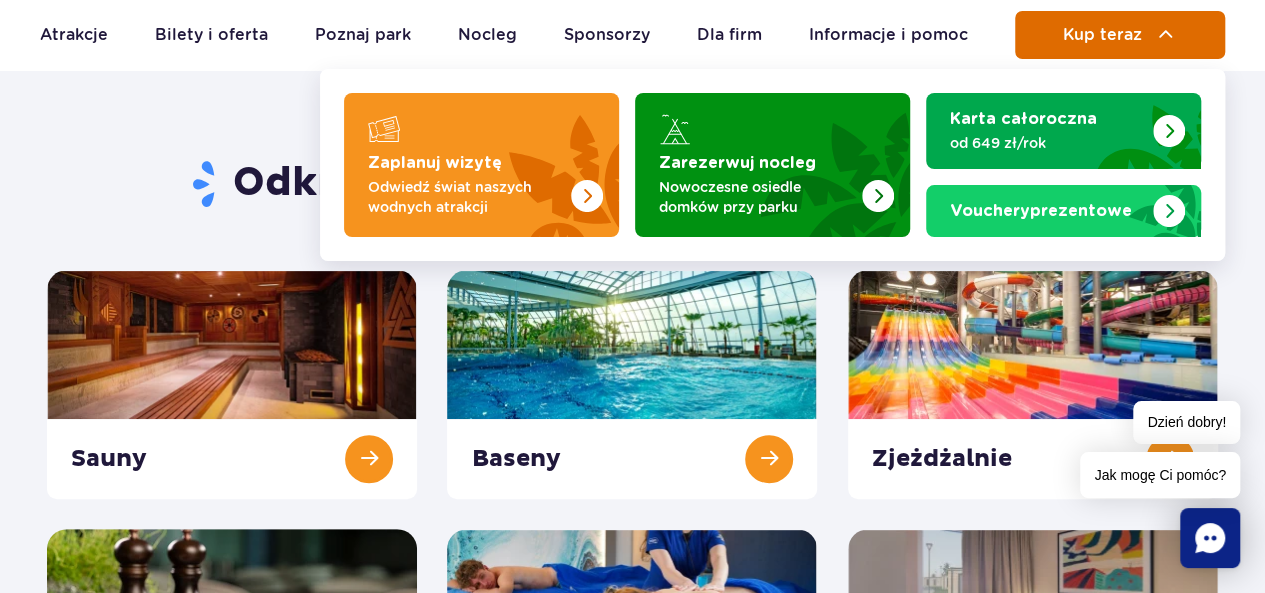 click on "Kup teraz" at bounding box center [1120, 35] 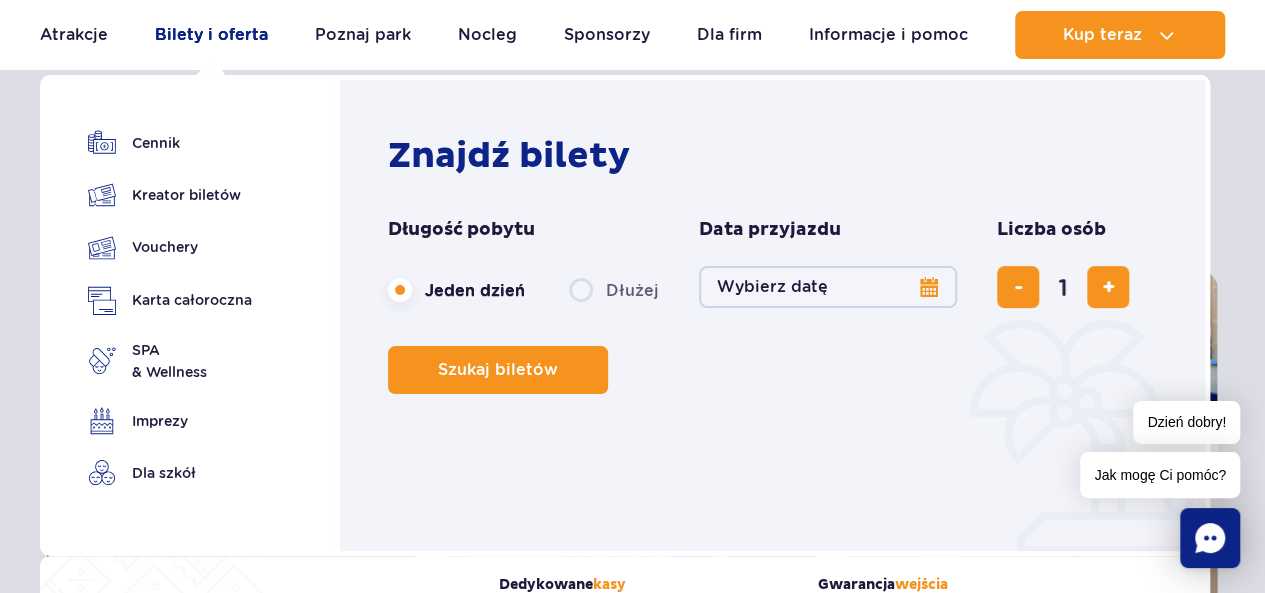 click on "Bilety i oferta" at bounding box center [211, 35] 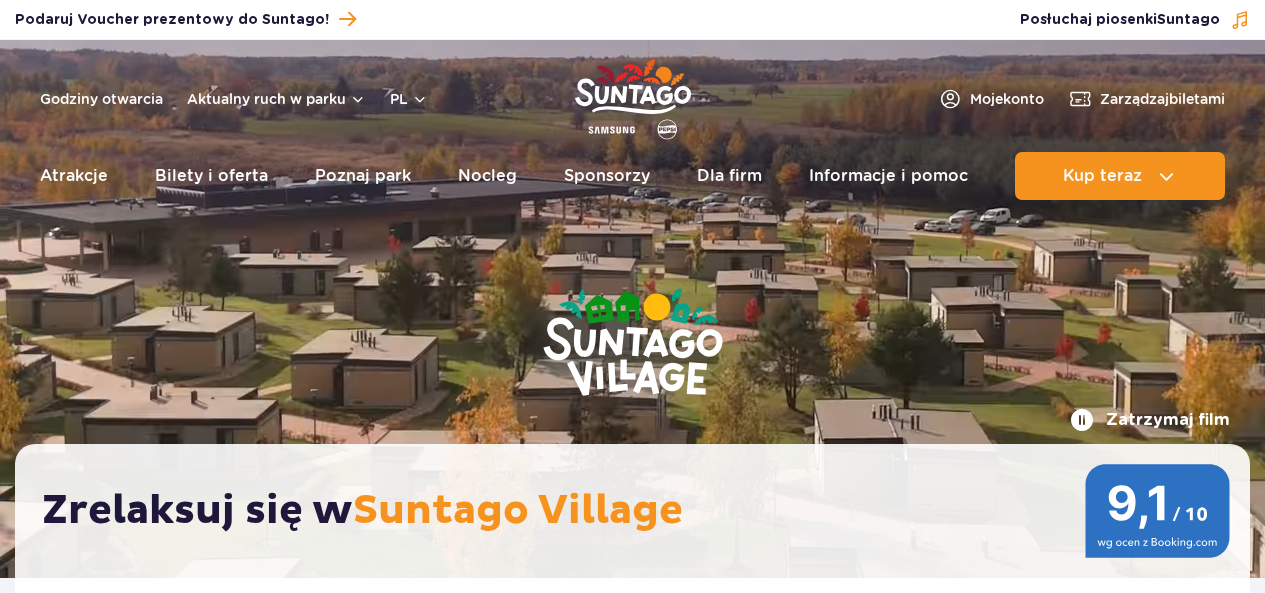 scroll, scrollTop: 0, scrollLeft: 0, axis: both 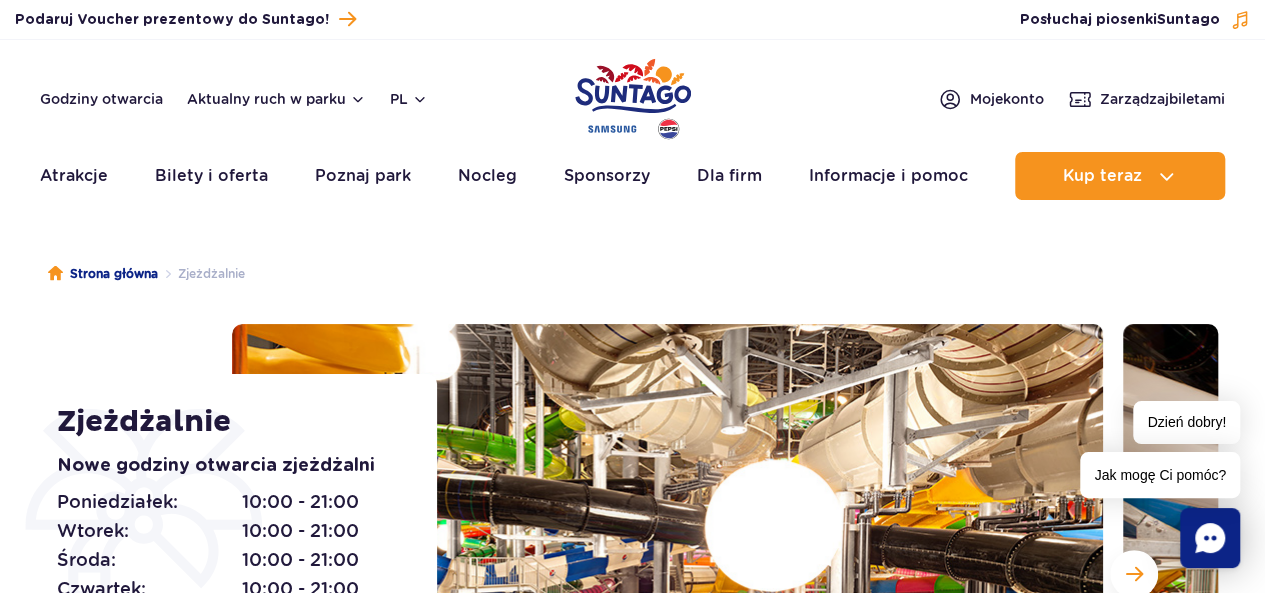 drag, startPoint x: 115, startPoint y: 78, endPoint x: 276, endPoint y: 78, distance: 161 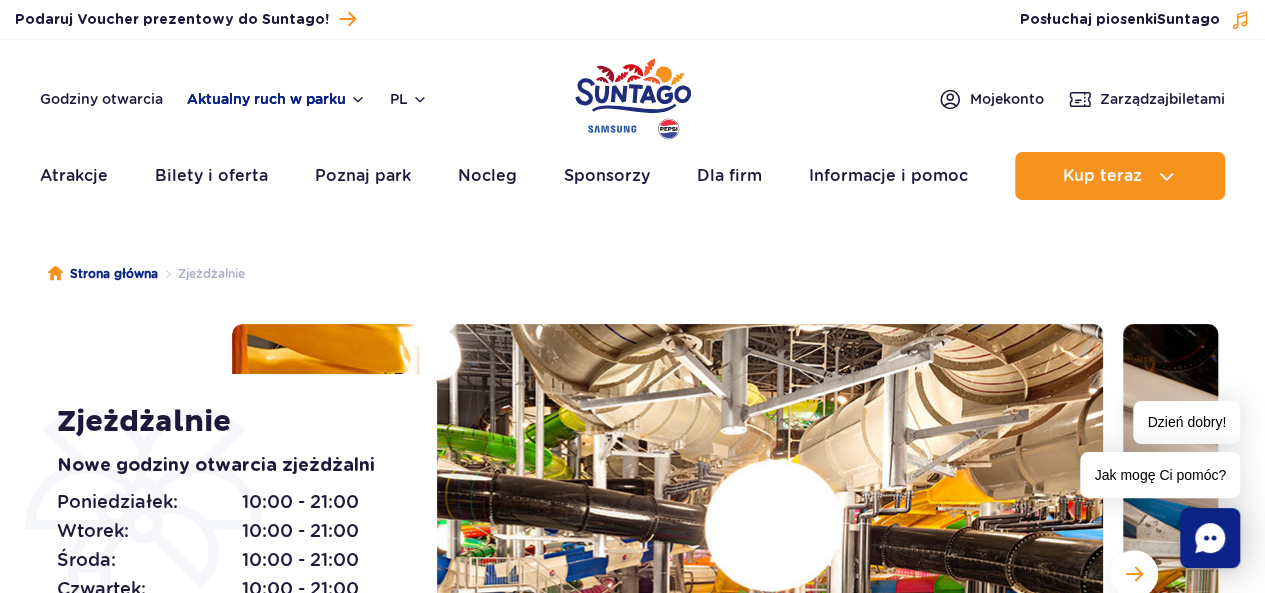 click on "Aktualny ruch w parku" at bounding box center (276, 99) 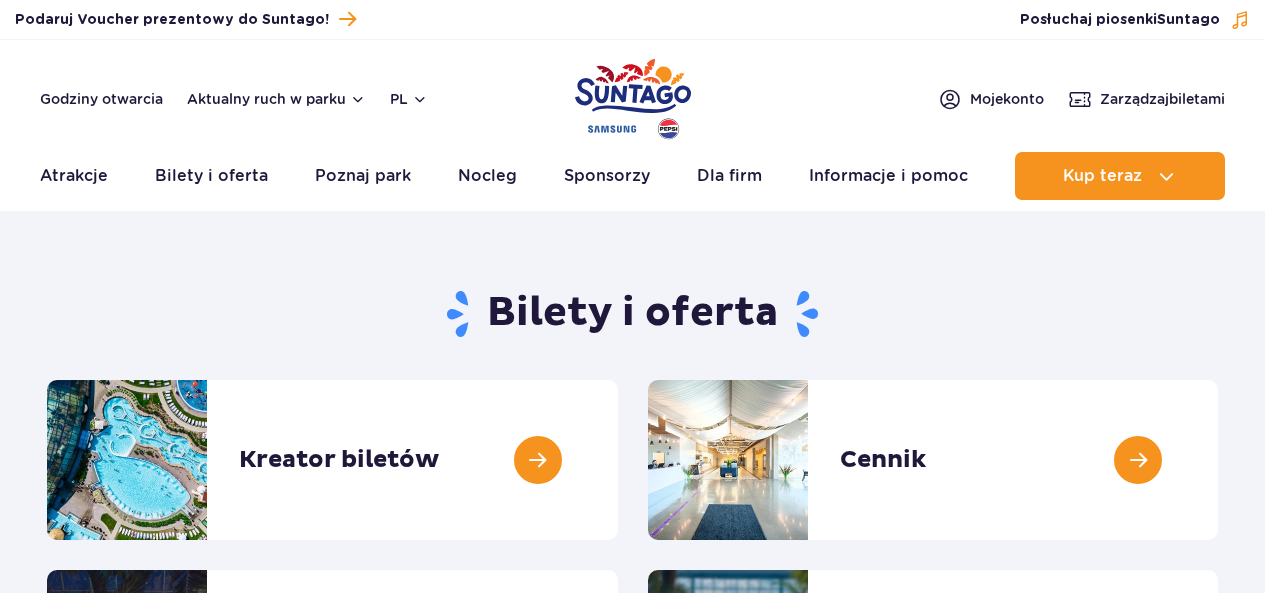 scroll, scrollTop: 0, scrollLeft: 0, axis: both 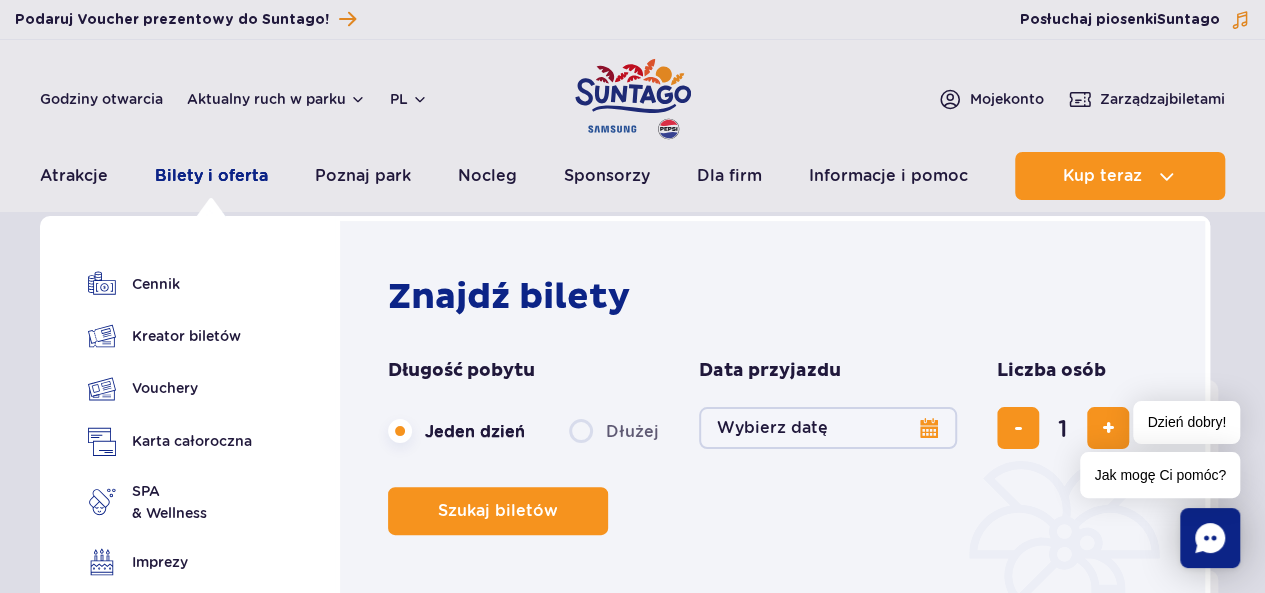 click on "Bilety i oferta" at bounding box center (211, 176) 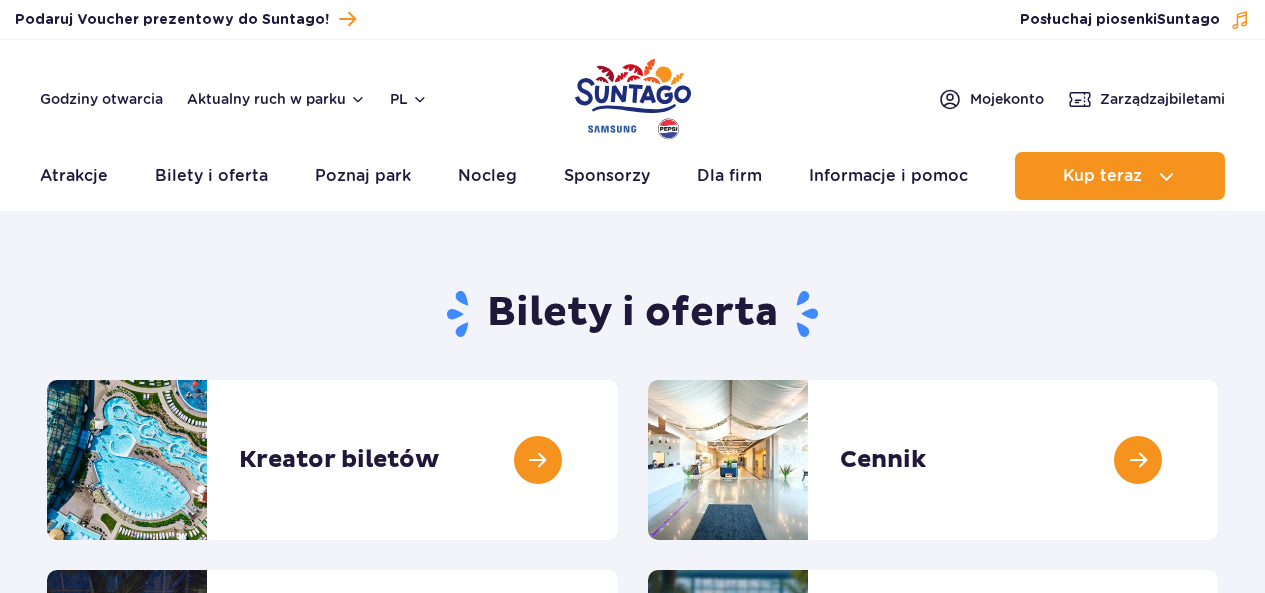 scroll, scrollTop: 0, scrollLeft: 0, axis: both 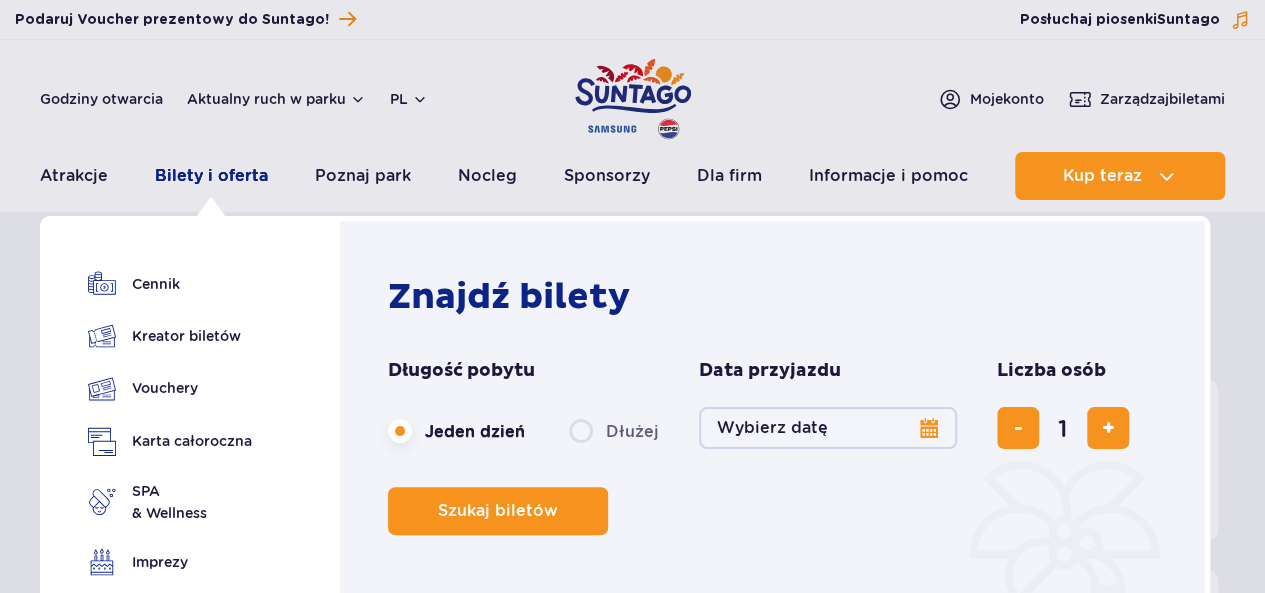 click on "Bilety i oferta" at bounding box center [211, 176] 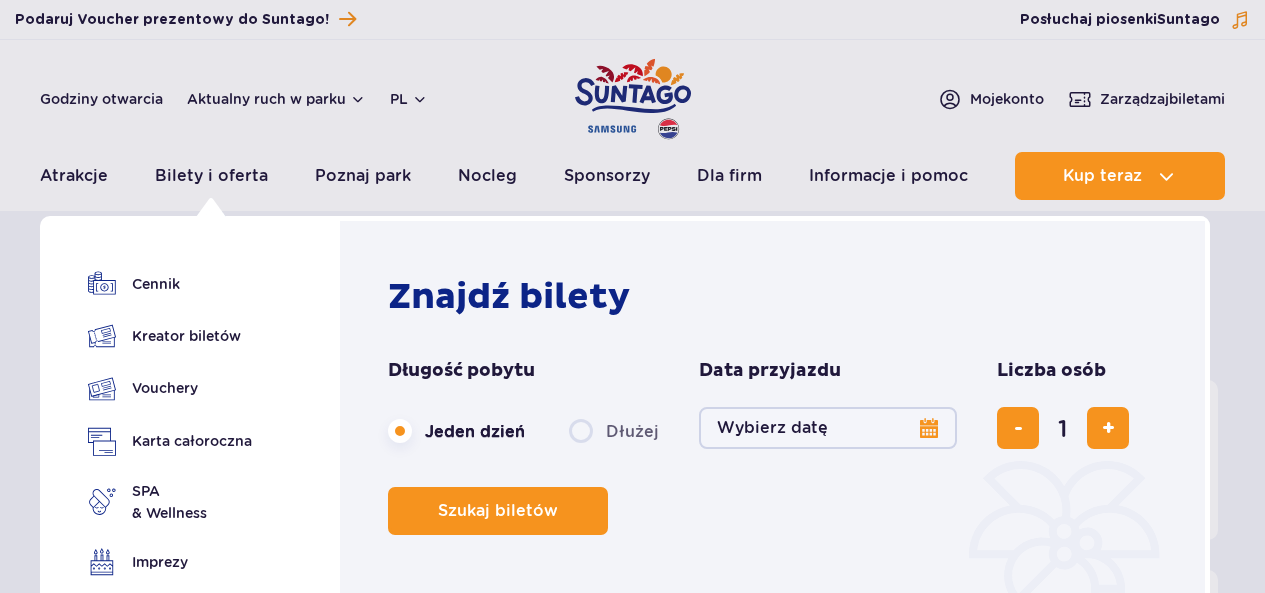 scroll, scrollTop: 0, scrollLeft: 0, axis: both 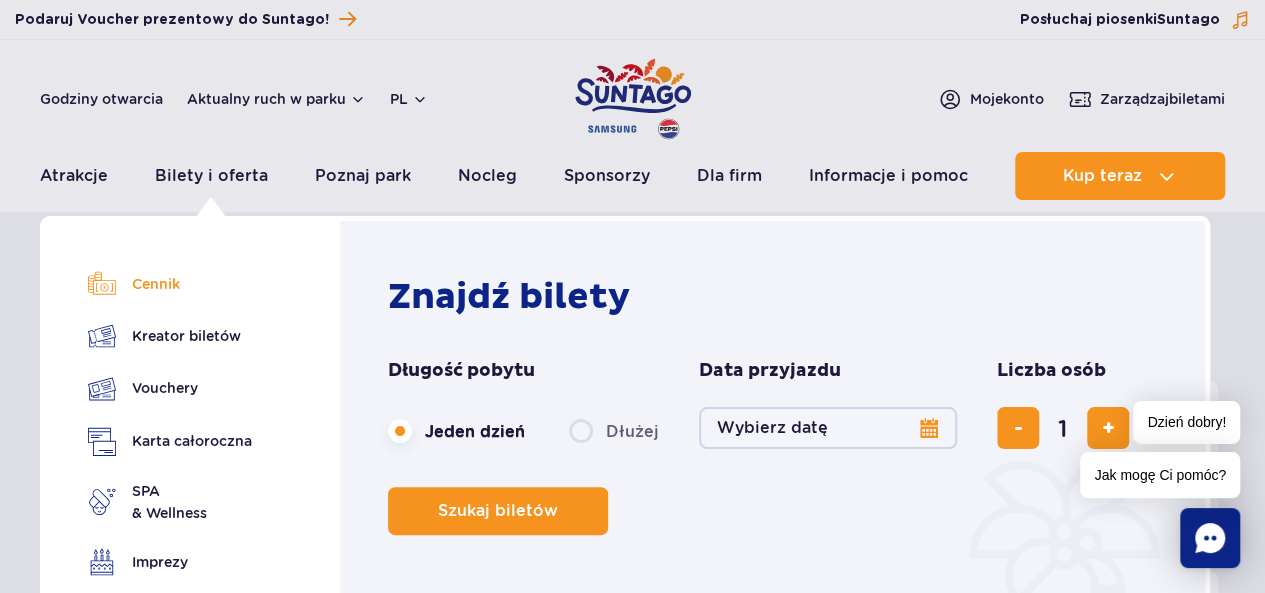 click on "Cennik" at bounding box center [170, 284] 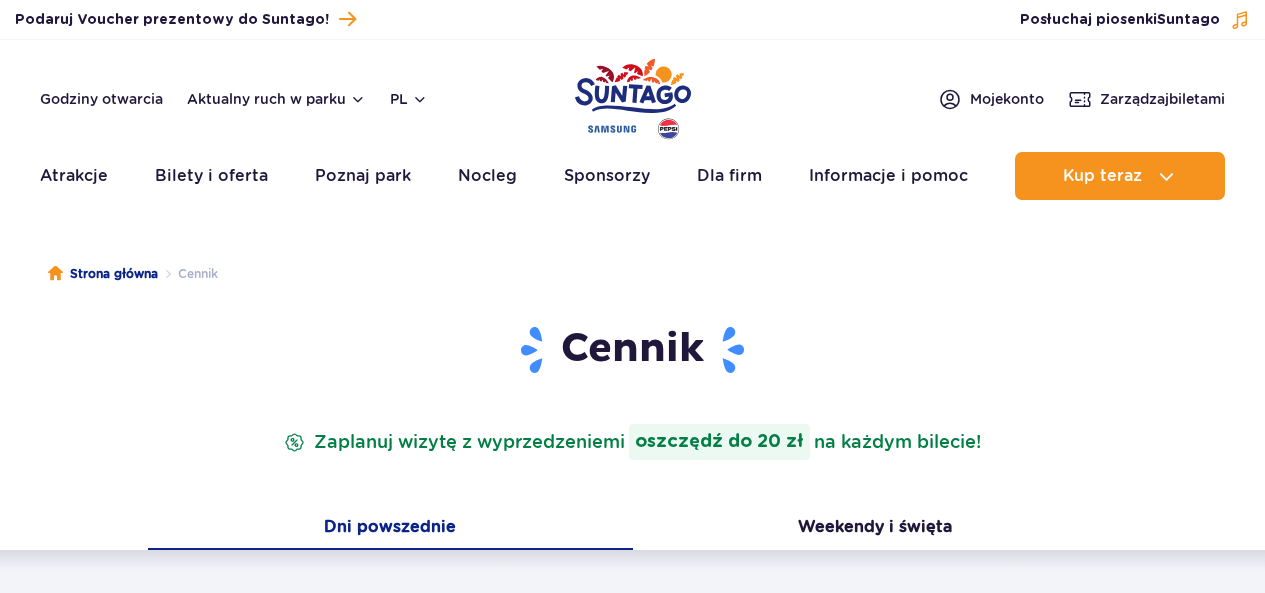 scroll, scrollTop: 0, scrollLeft: 0, axis: both 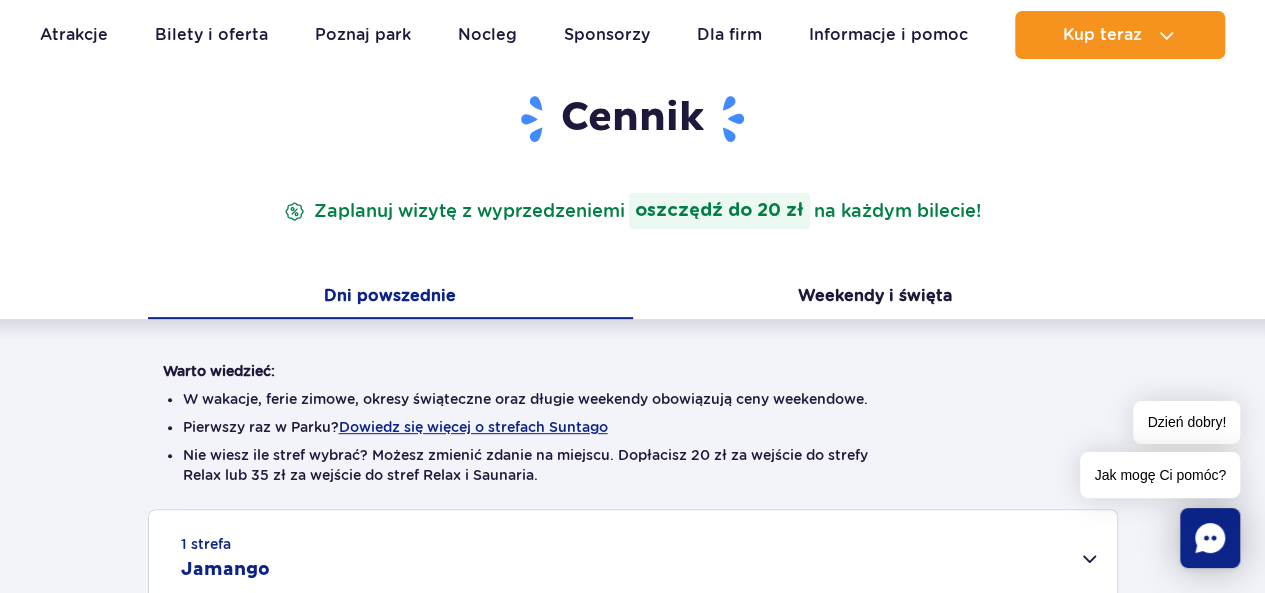 click on "Dni powszednie" at bounding box center [390, 298] 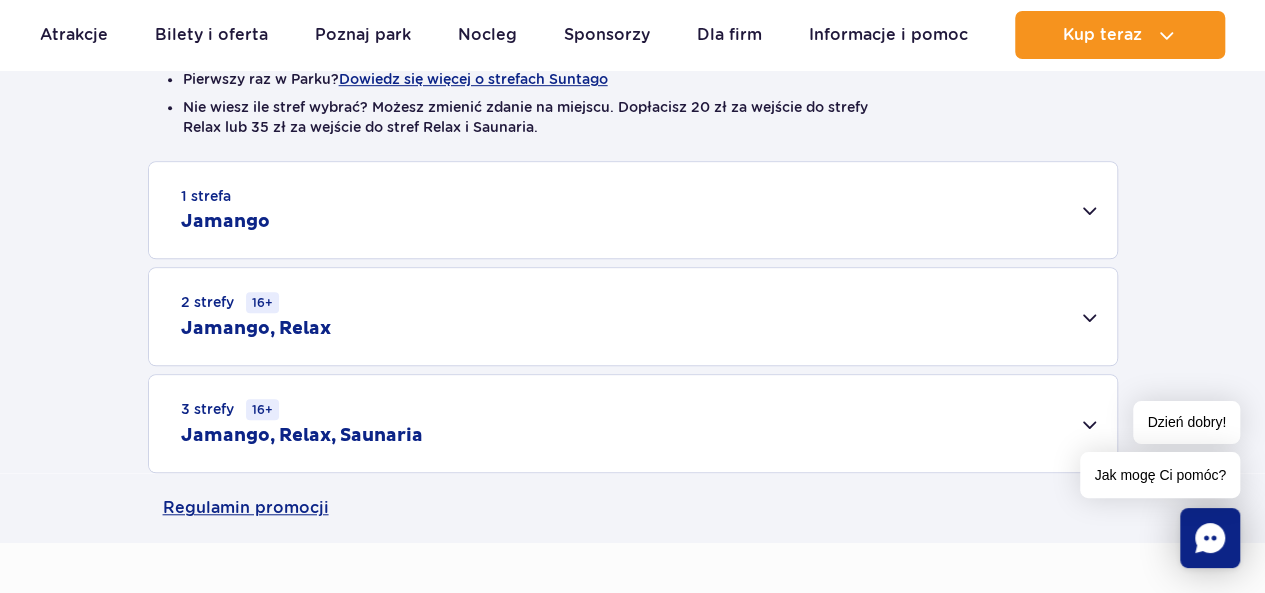 scroll, scrollTop: 642, scrollLeft: 0, axis: vertical 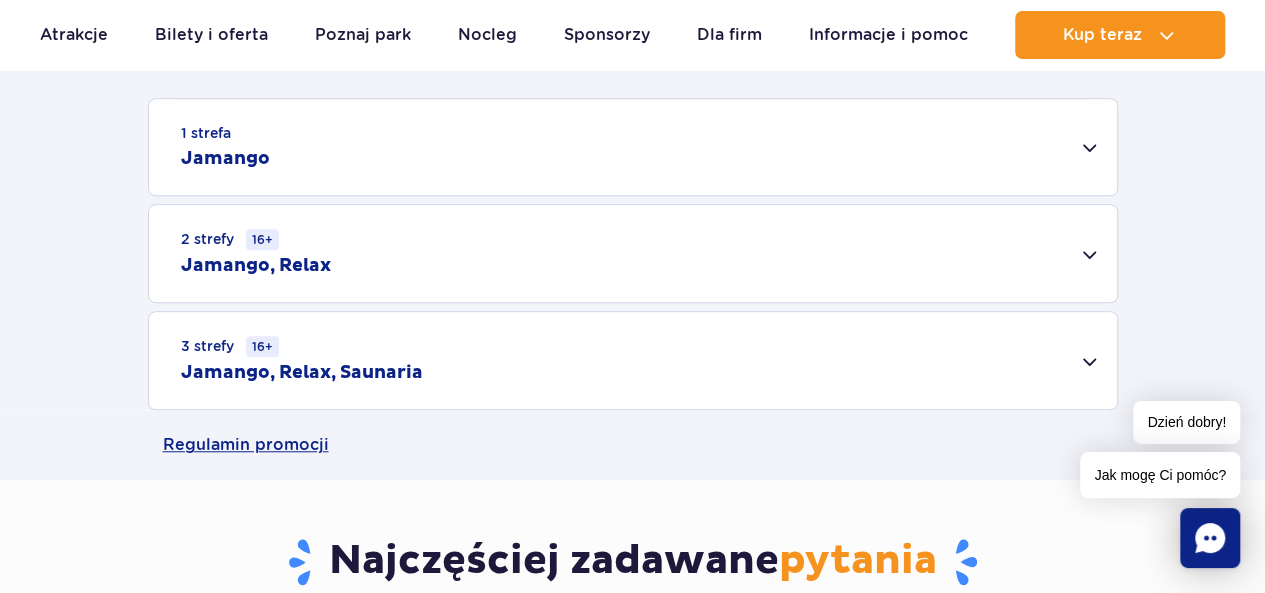 click on "1 strefa
Jamango" at bounding box center [633, 147] 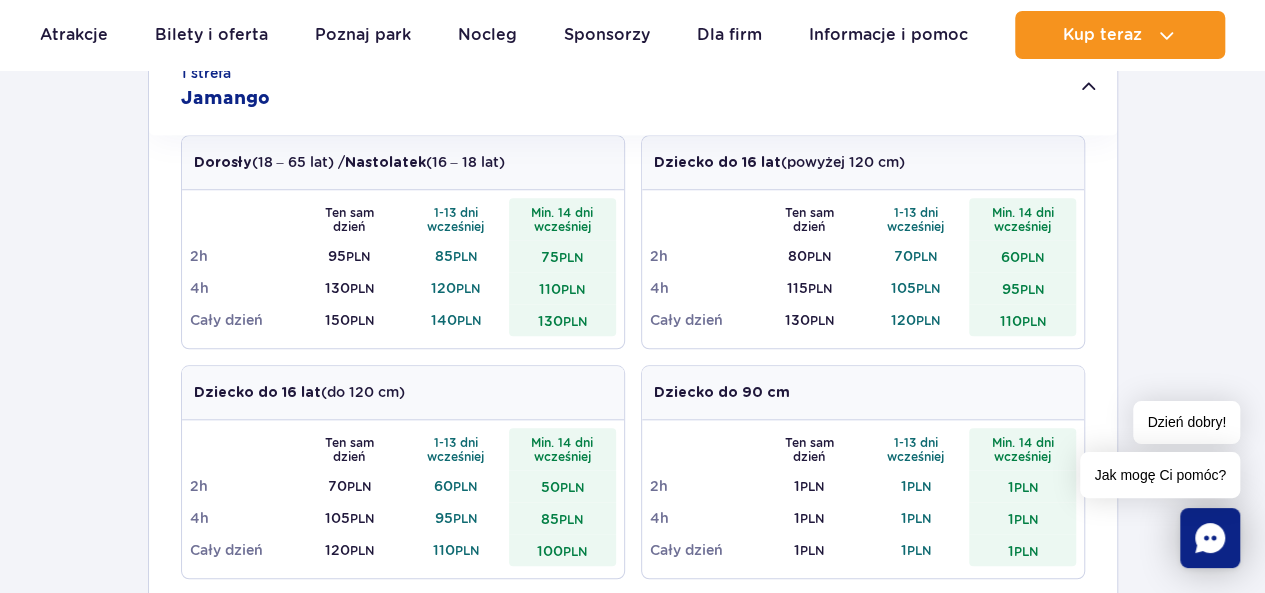 scroll, scrollTop: 708, scrollLeft: 0, axis: vertical 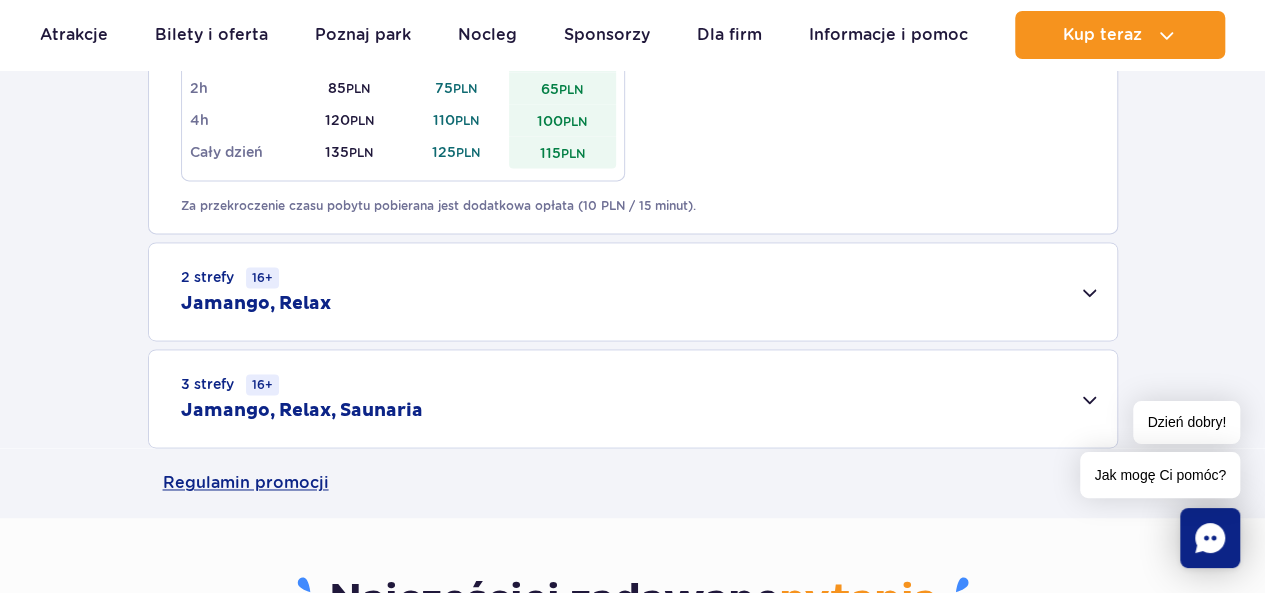 click on "2 strefy  16+
Jamango, Relax" at bounding box center (633, 291) 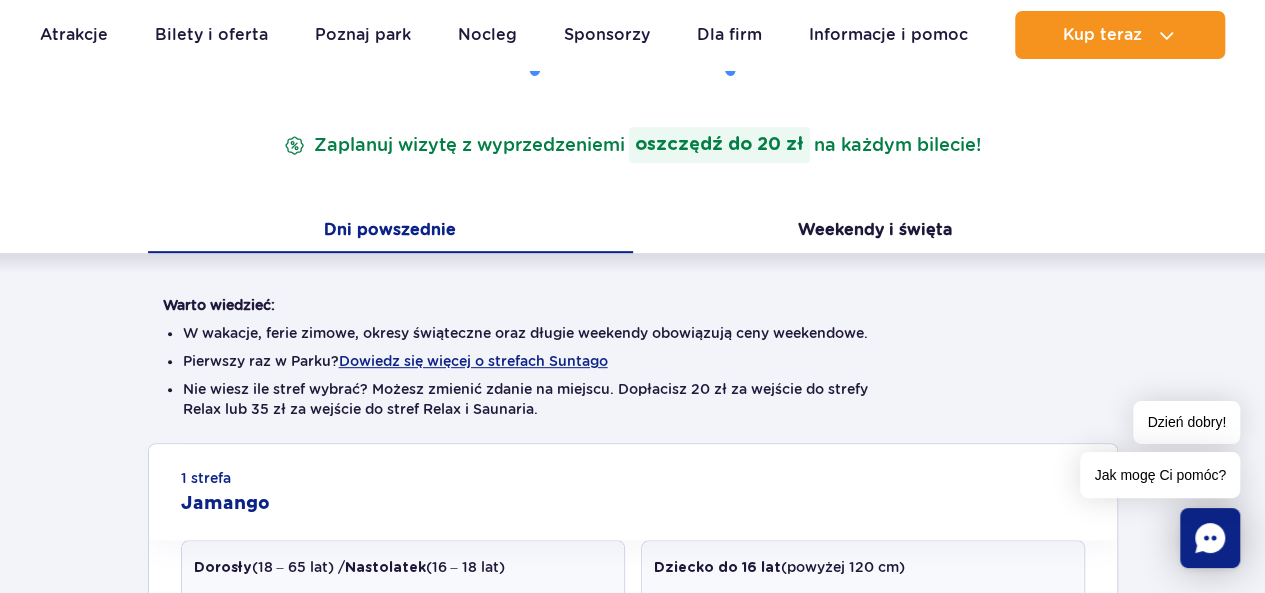 scroll, scrollTop: 370, scrollLeft: 0, axis: vertical 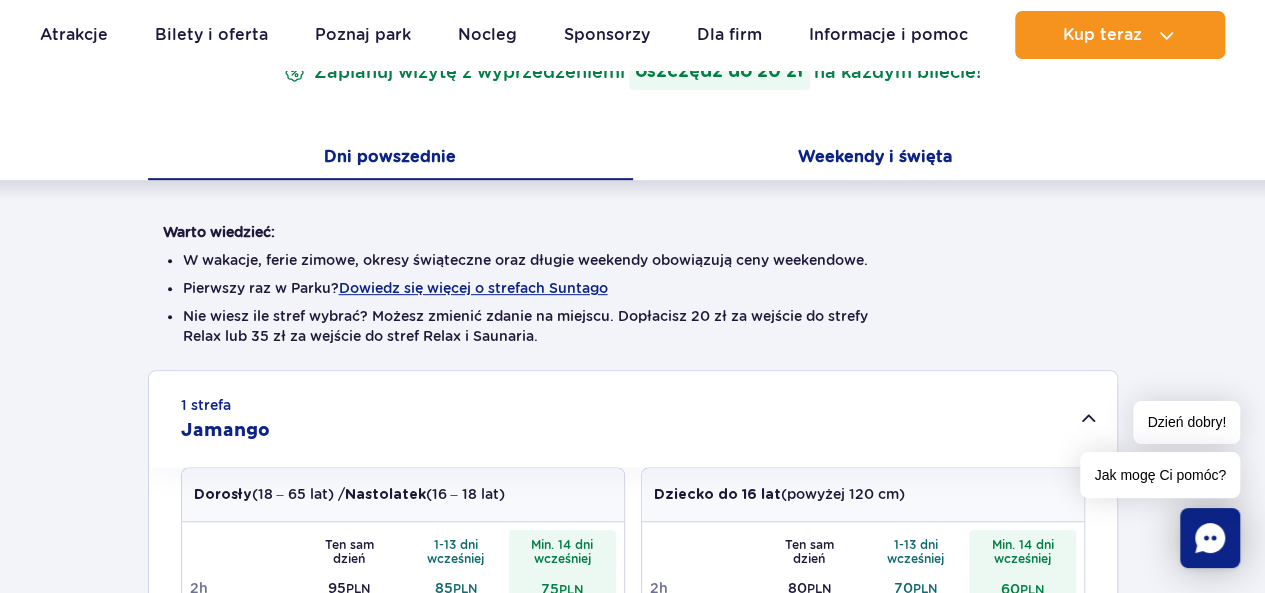 click on "Weekendy i święta" at bounding box center [875, 159] 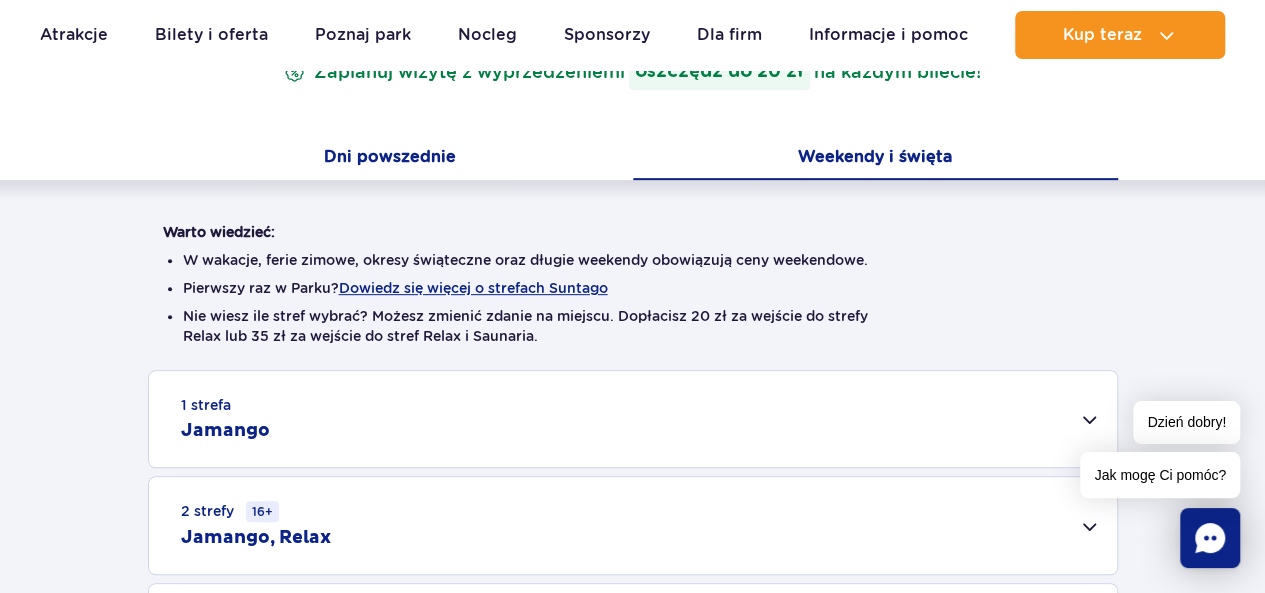 click on "Dni powszednie" at bounding box center [390, 159] 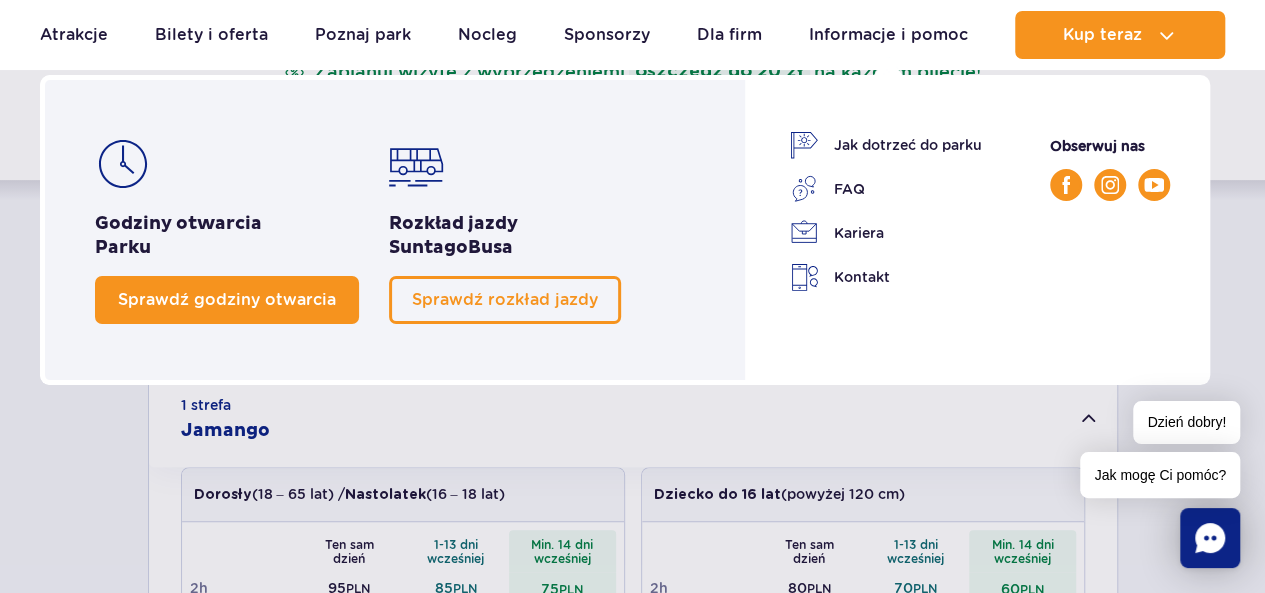 click on "Sprawdź godziny otwarcia" at bounding box center (227, 299) 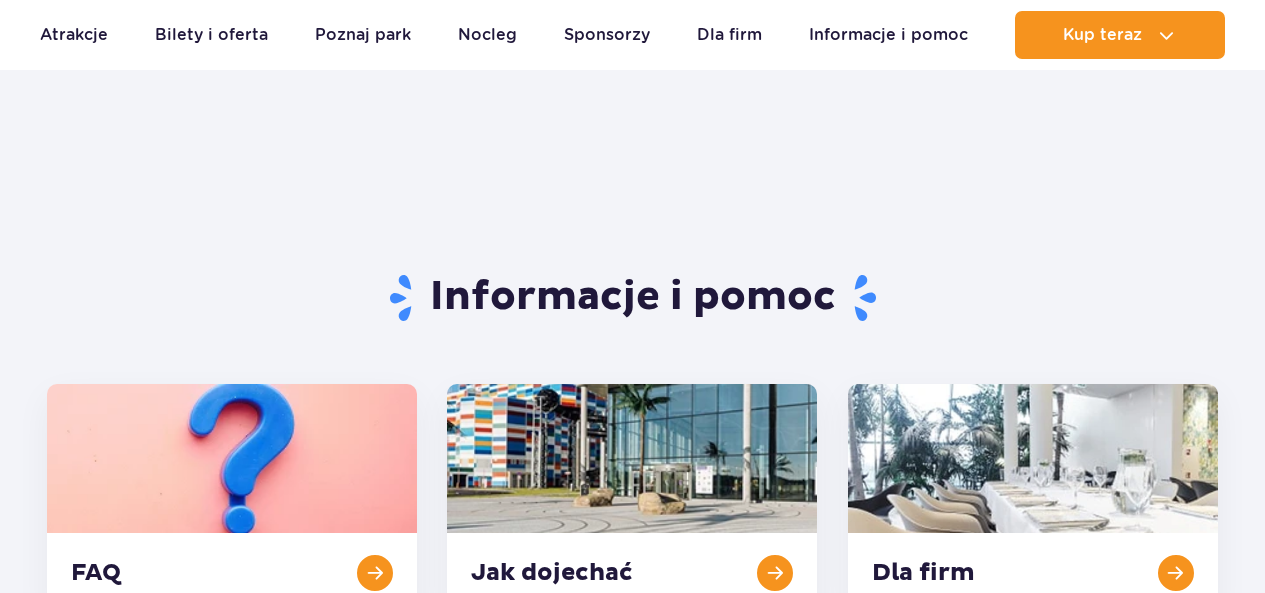 scroll, scrollTop: 826, scrollLeft: 0, axis: vertical 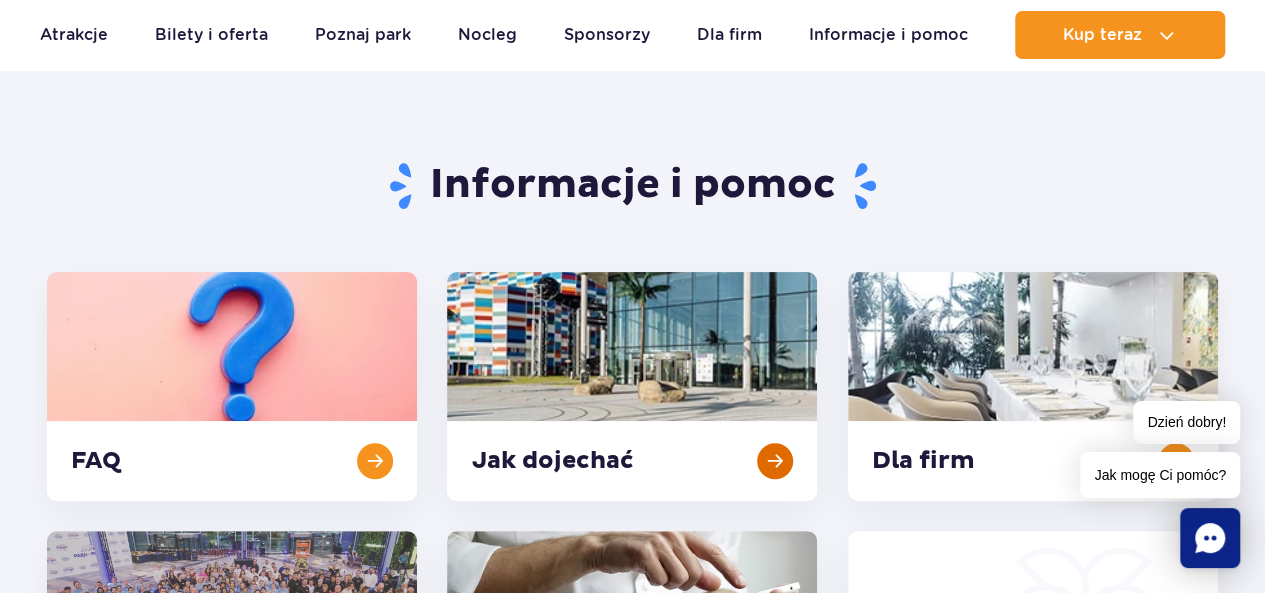 click at bounding box center (632, 386) 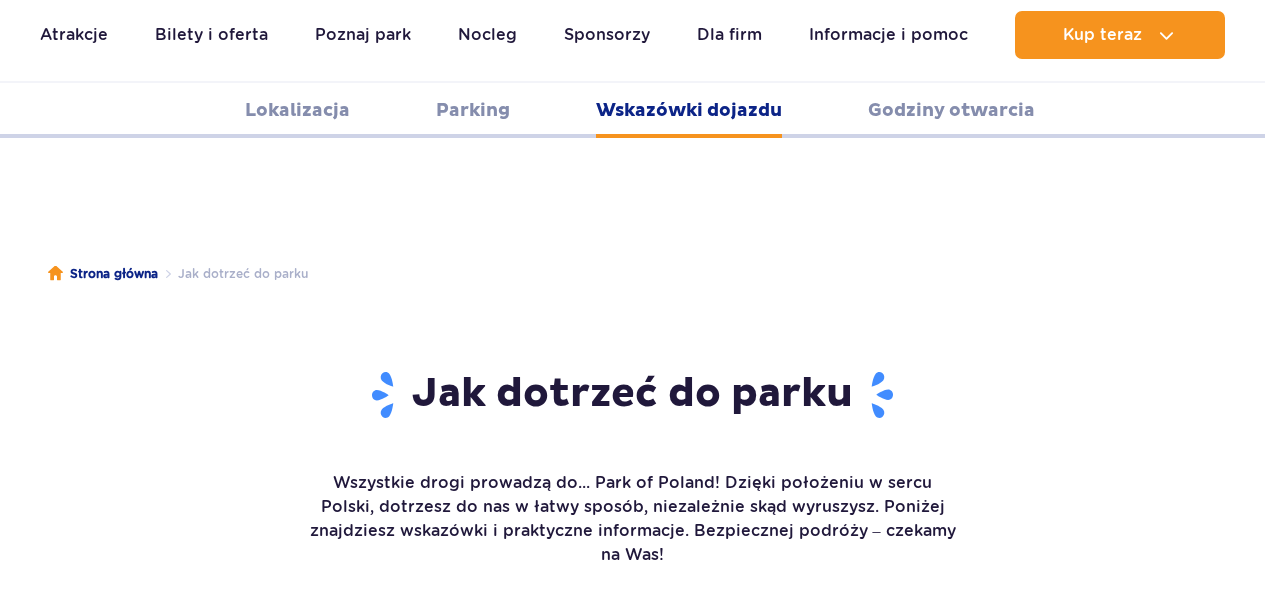 scroll, scrollTop: 2661, scrollLeft: 0, axis: vertical 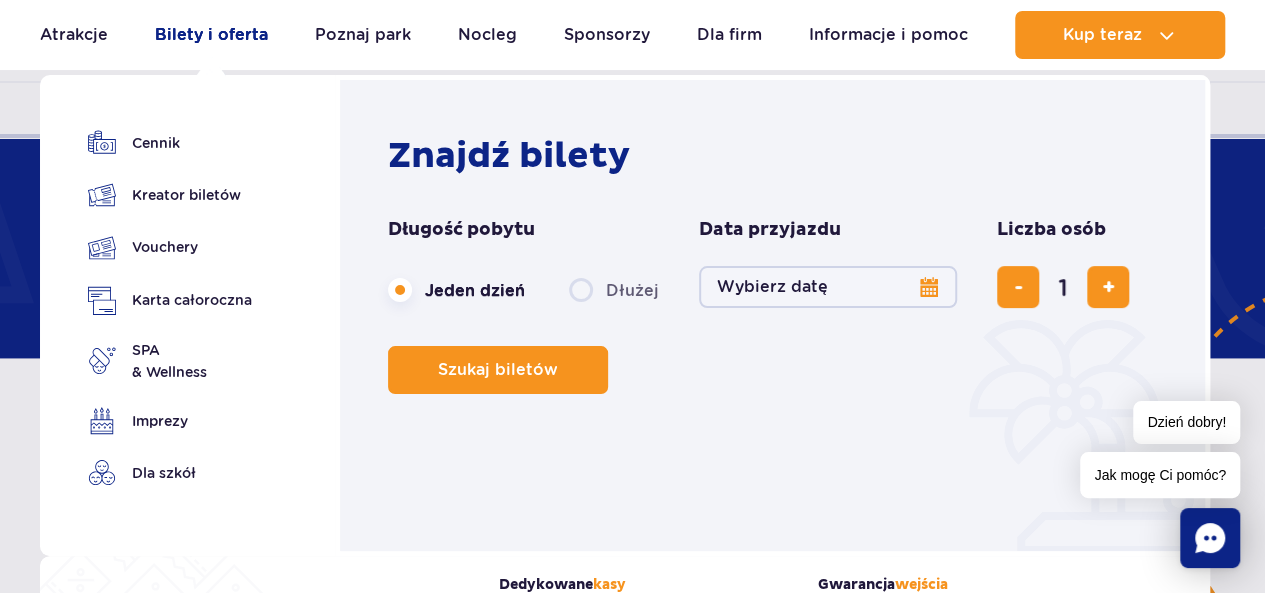 click on "Bilety i oferta" at bounding box center (211, 35) 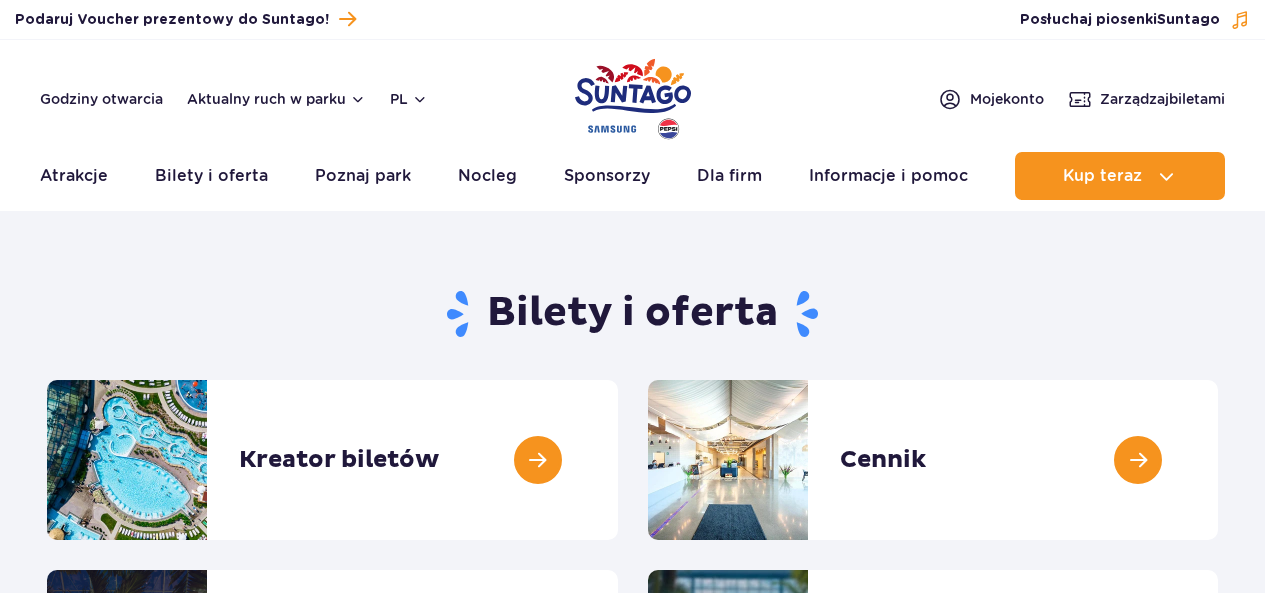 scroll, scrollTop: 0, scrollLeft: 0, axis: both 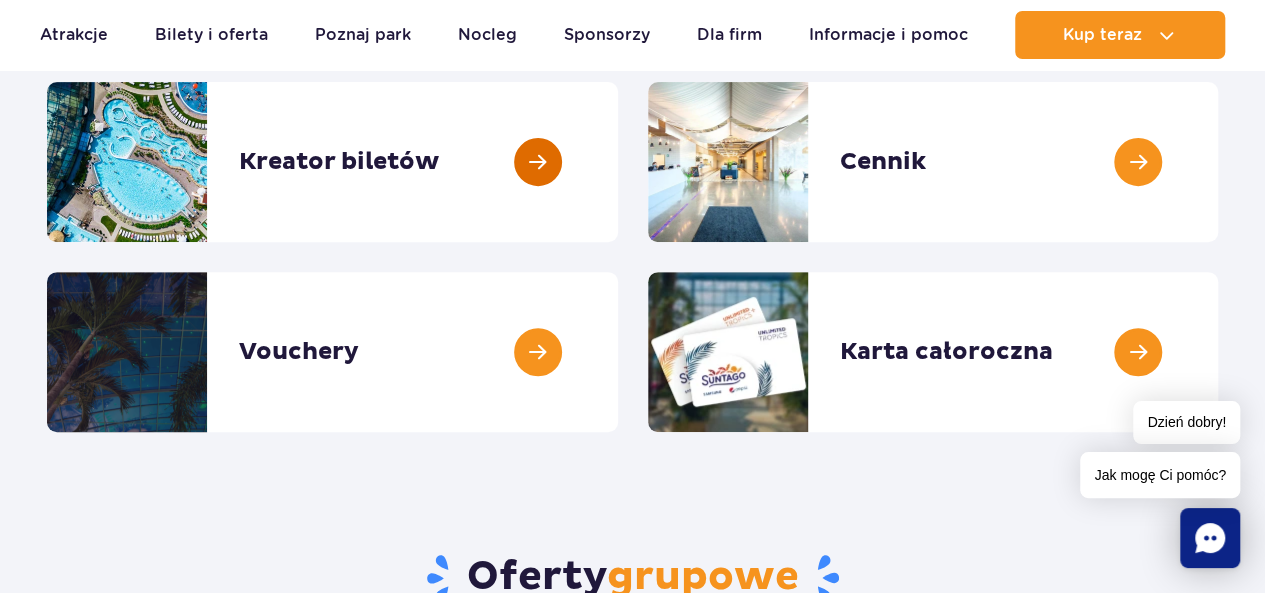 click at bounding box center [618, 162] 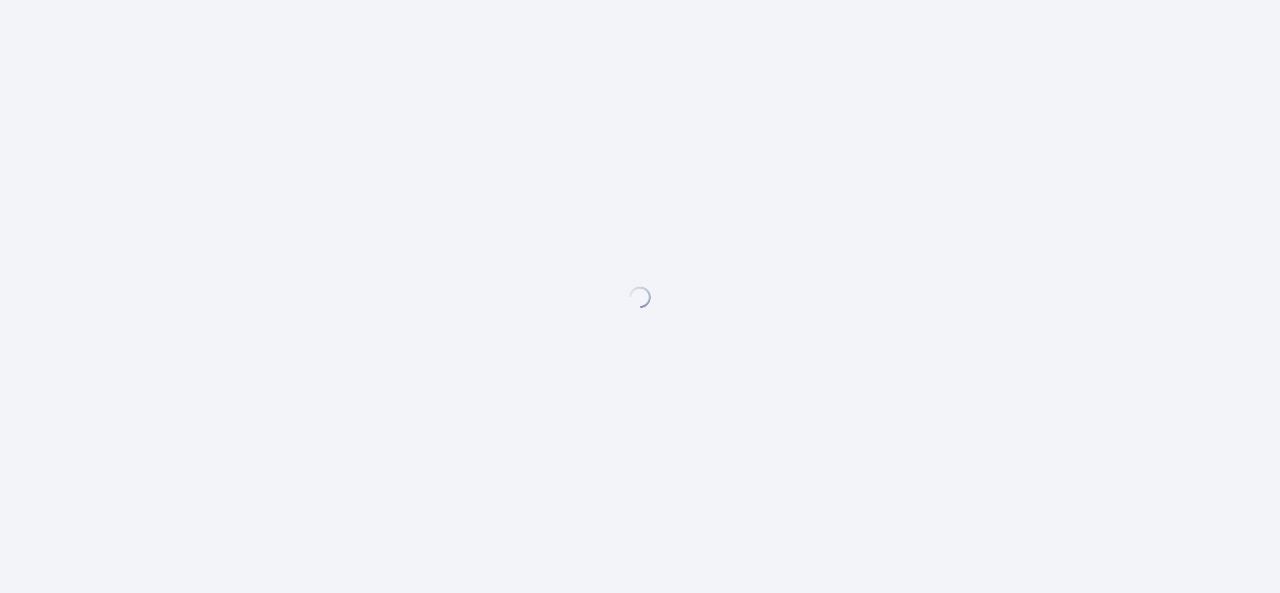 scroll, scrollTop: 0, scrollLeft: 0, axis: both 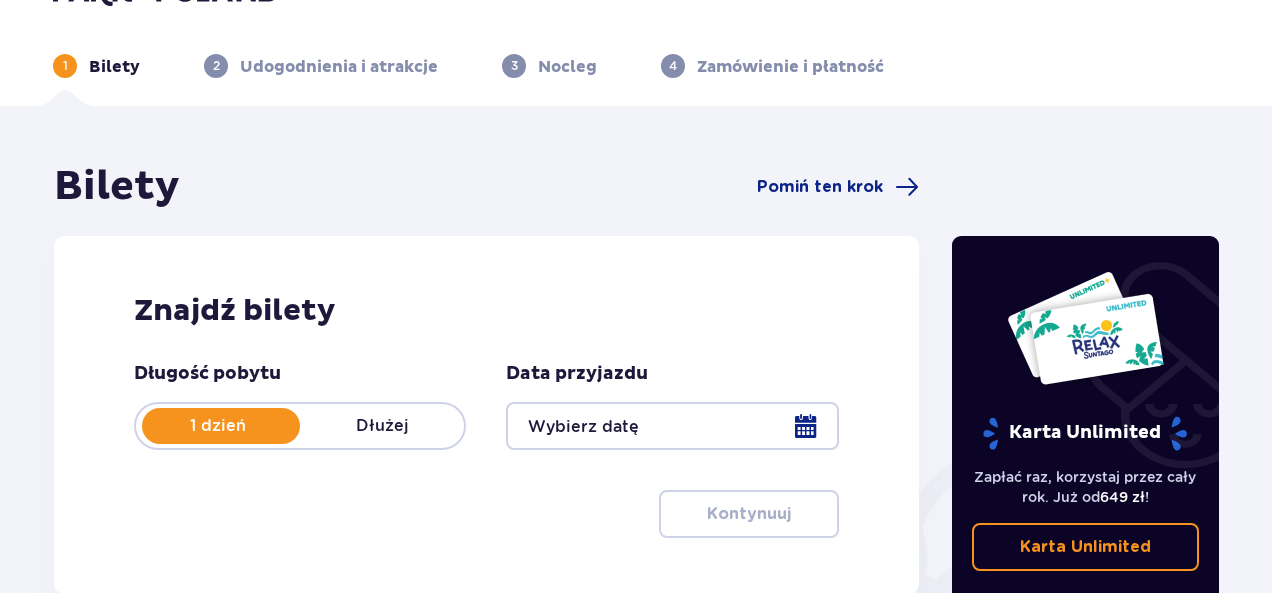 click at bounding box center [672, 426] 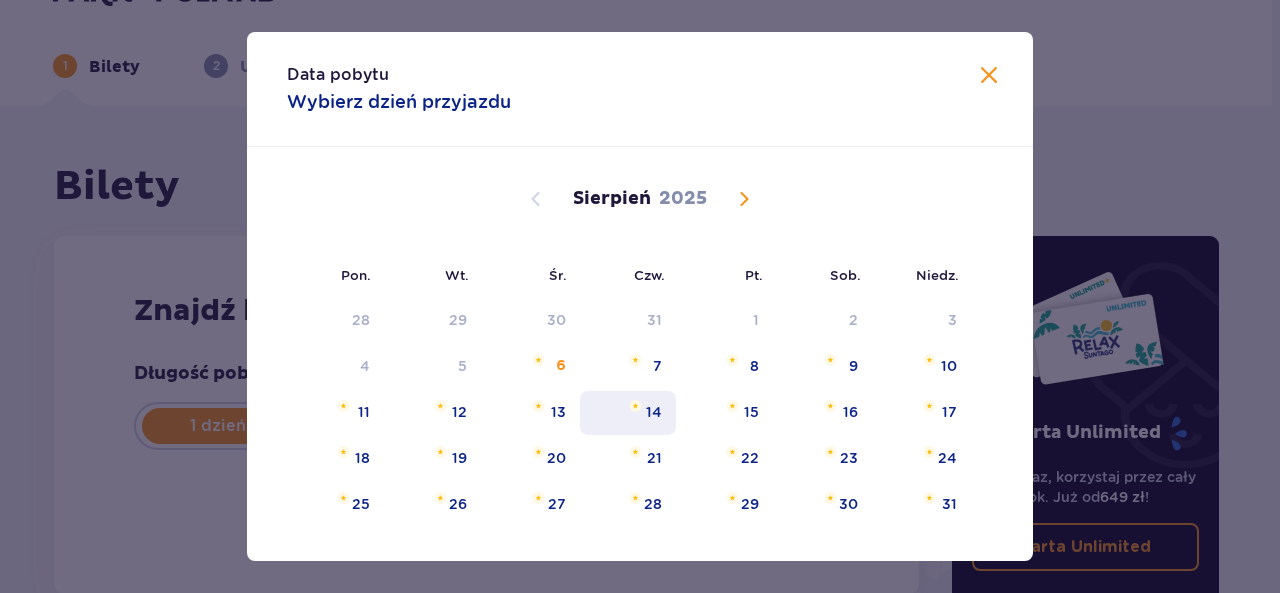 click on "14" at bounding box center [654, 412] 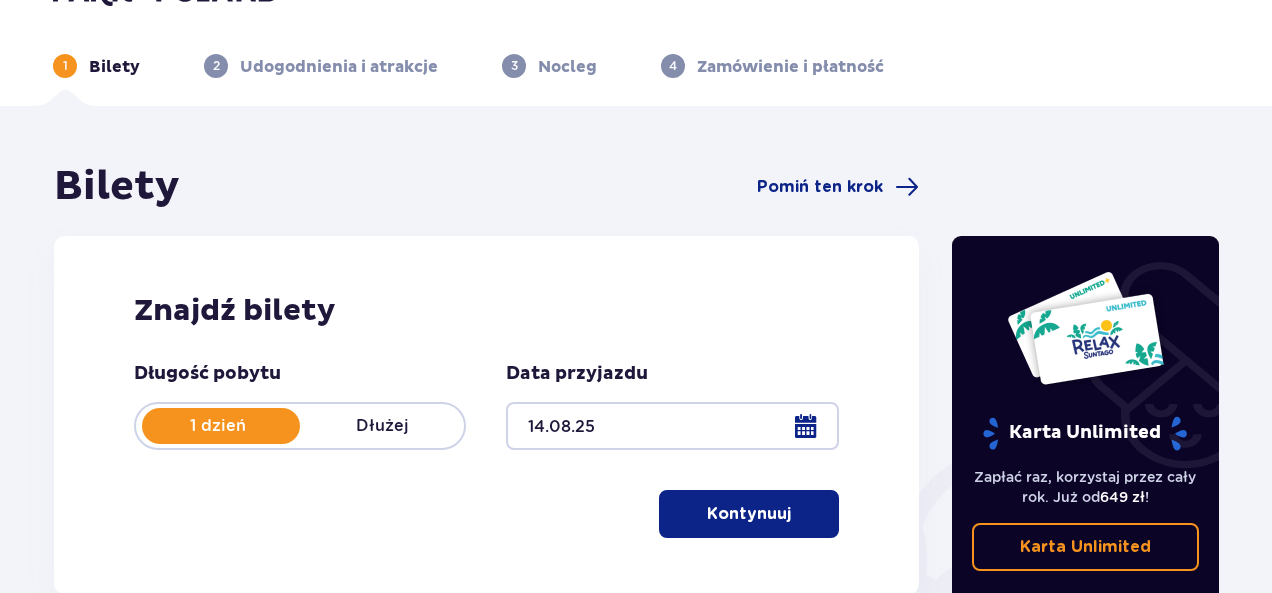 click on "Kontynuuj" at bounding box center [749, 514] 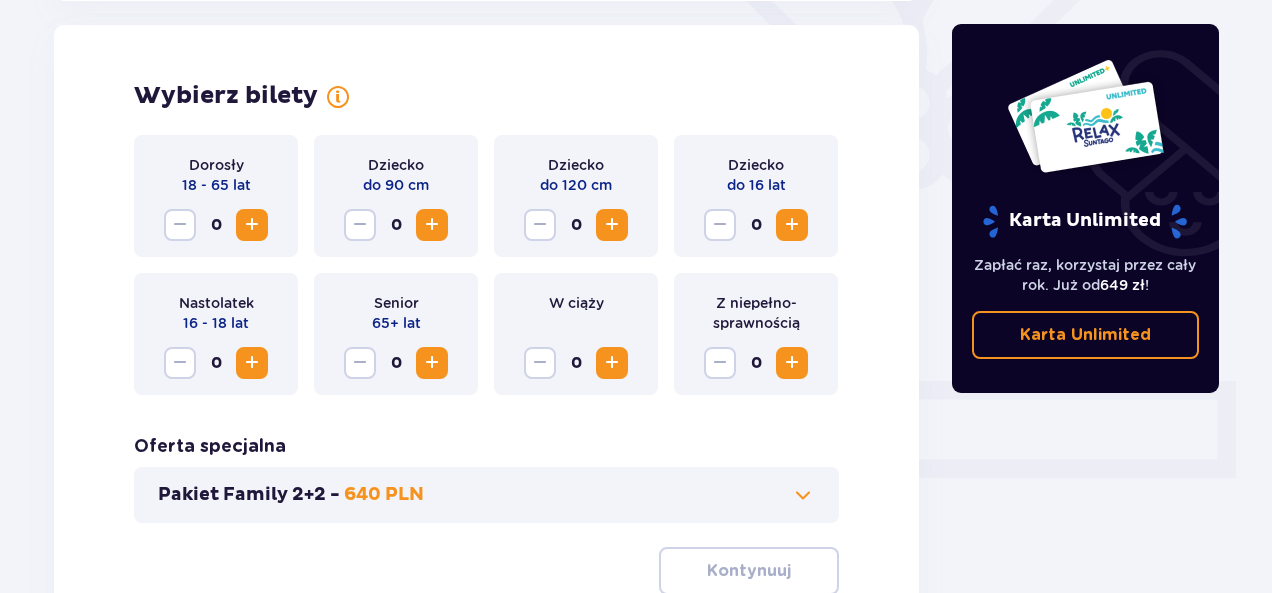 scroll, scrollTop: 556, scrollLeft: 0, axis: vertical 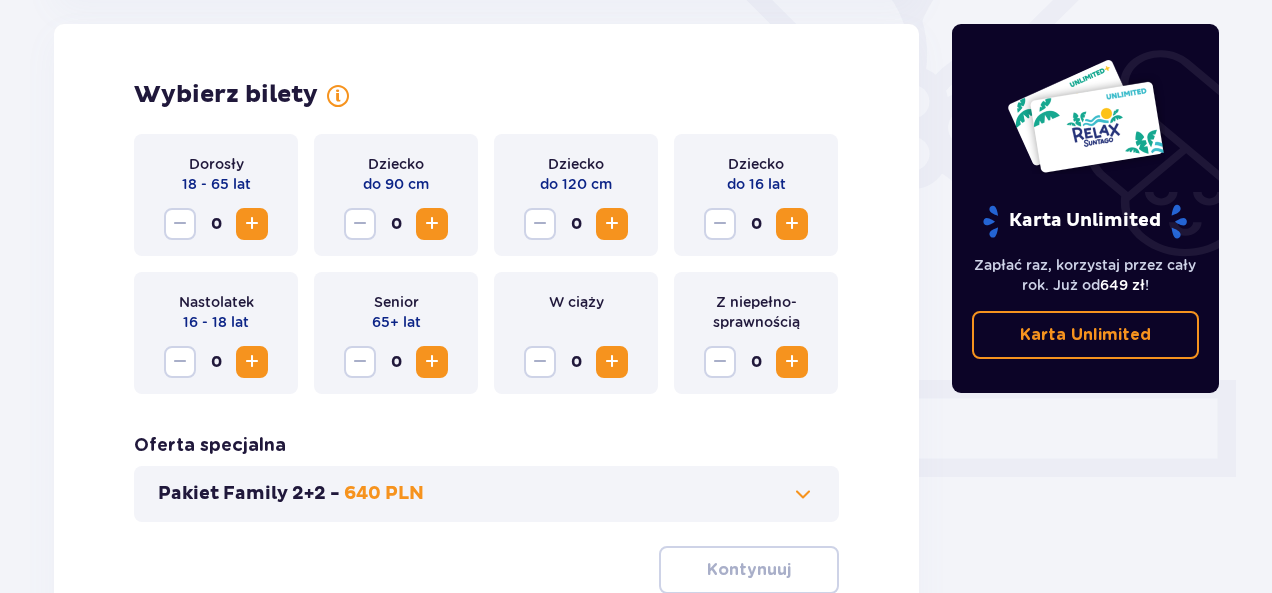 click at bounding box center (252, 224) 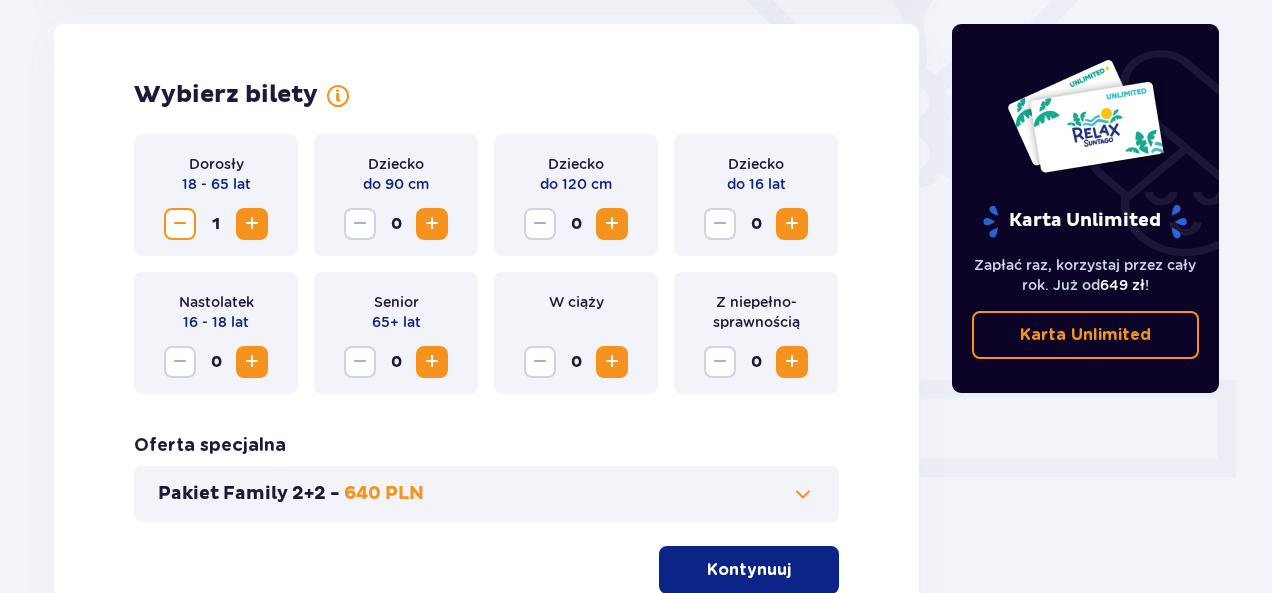 click at bounding box center [792, 224] 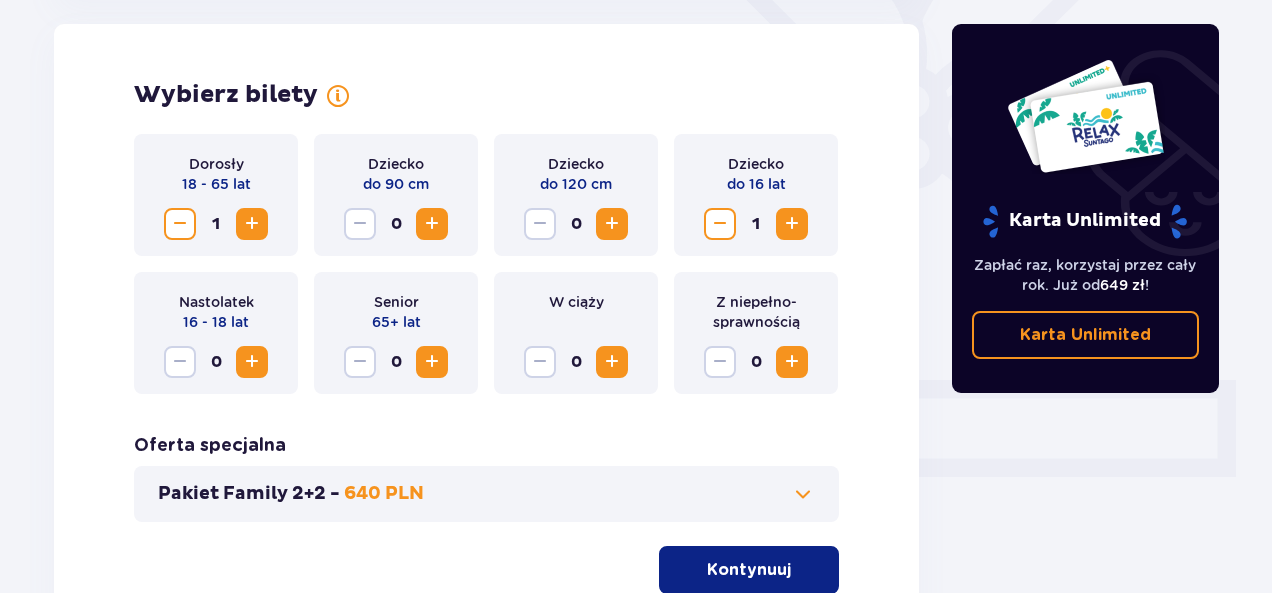 click on "Kontynuuj" at bounding box center [749, 570] 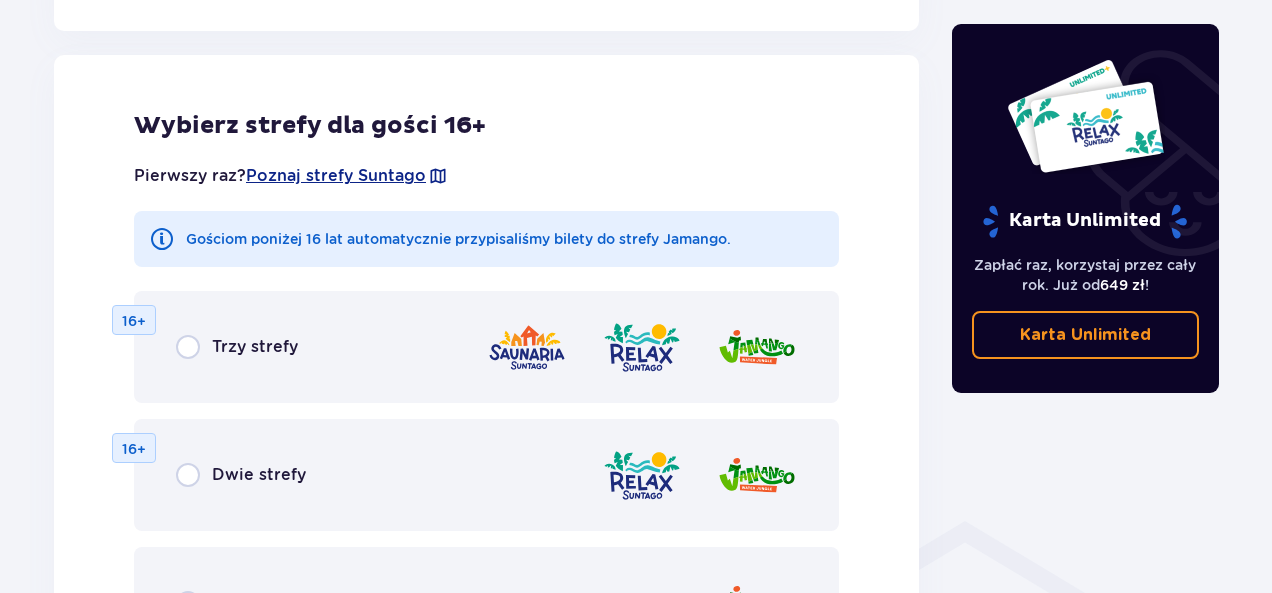 scroll, scrollTop: 1110, scrollLeft: 0, axis: vertical 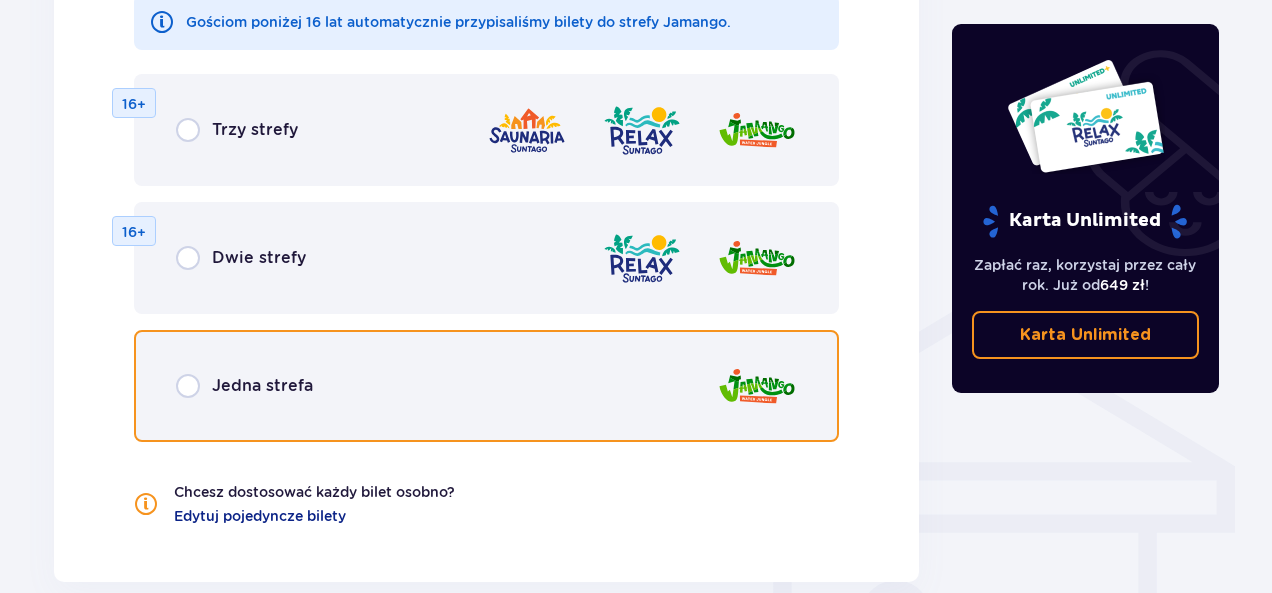 click at bounding box center (188, 386) 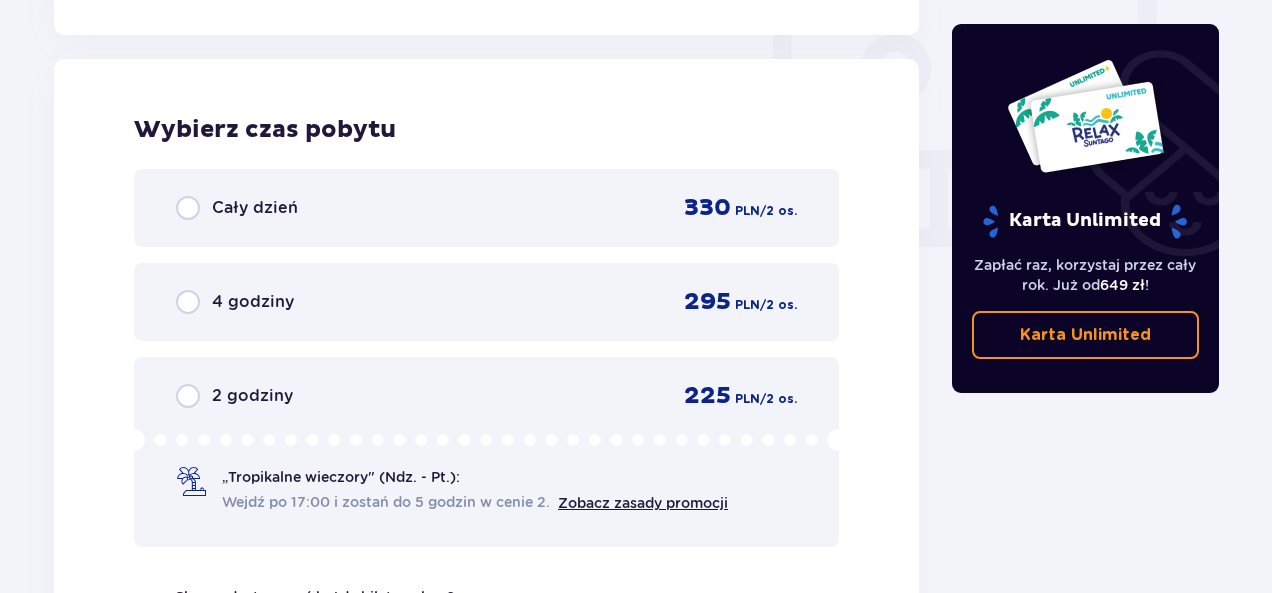 scroll, scrollTop: 1878, scrollLeft: 0, axis: vertical 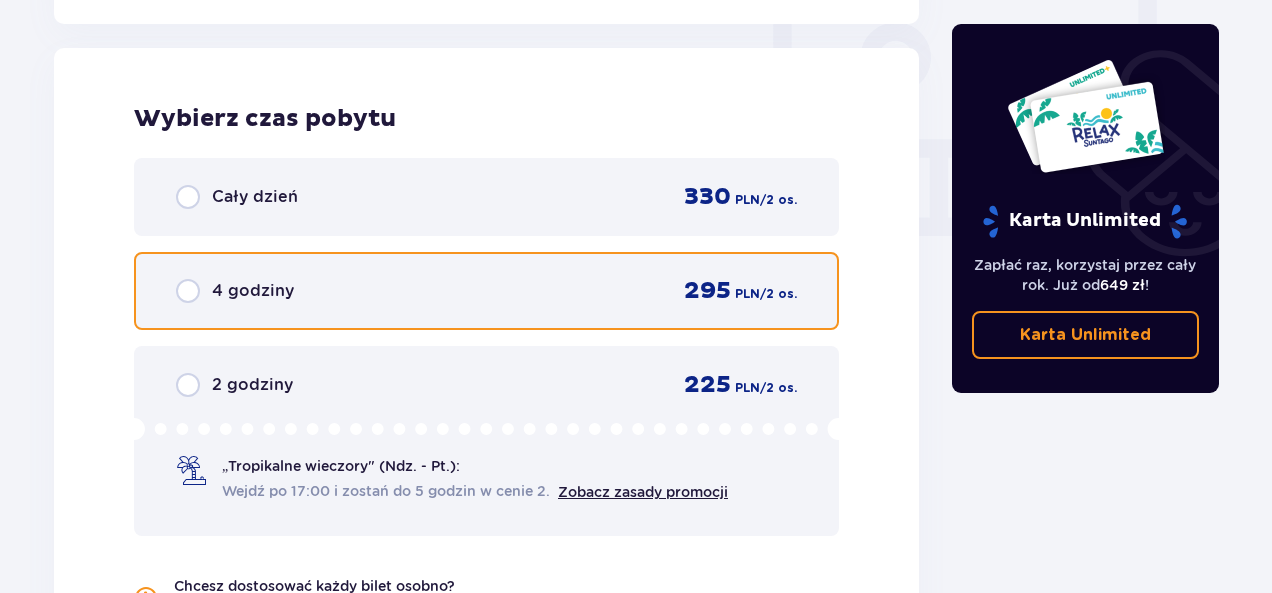 click at bounding box center (188, 291) 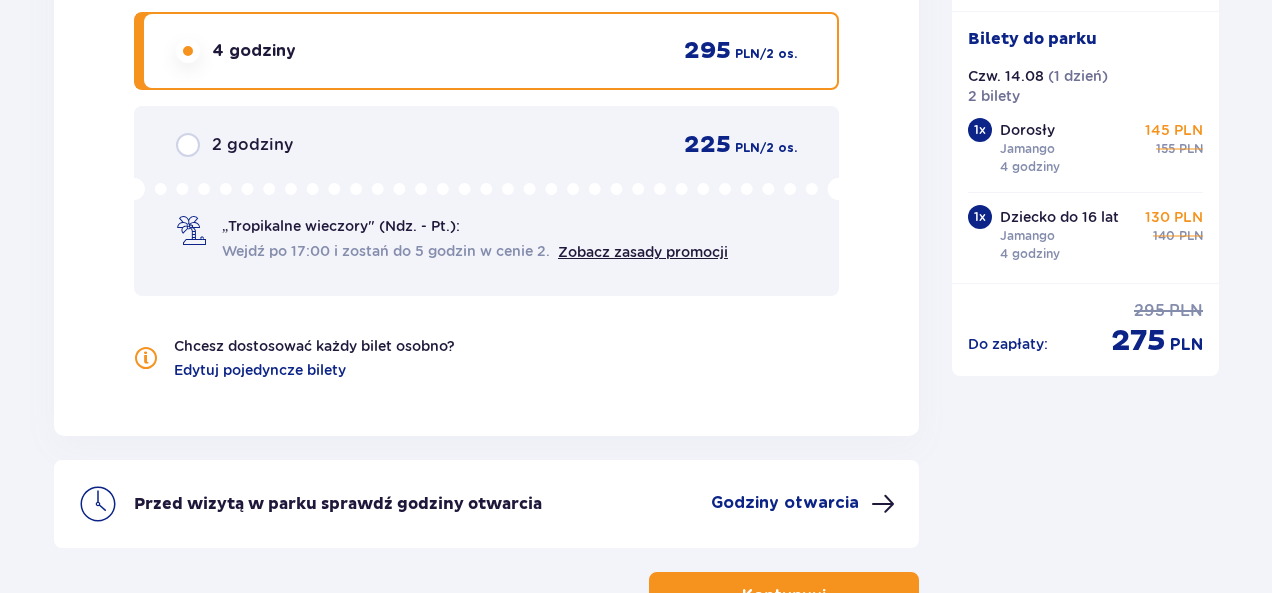 scroll, scrollTop: 2264, scrollLeft: 0, axis: vertical 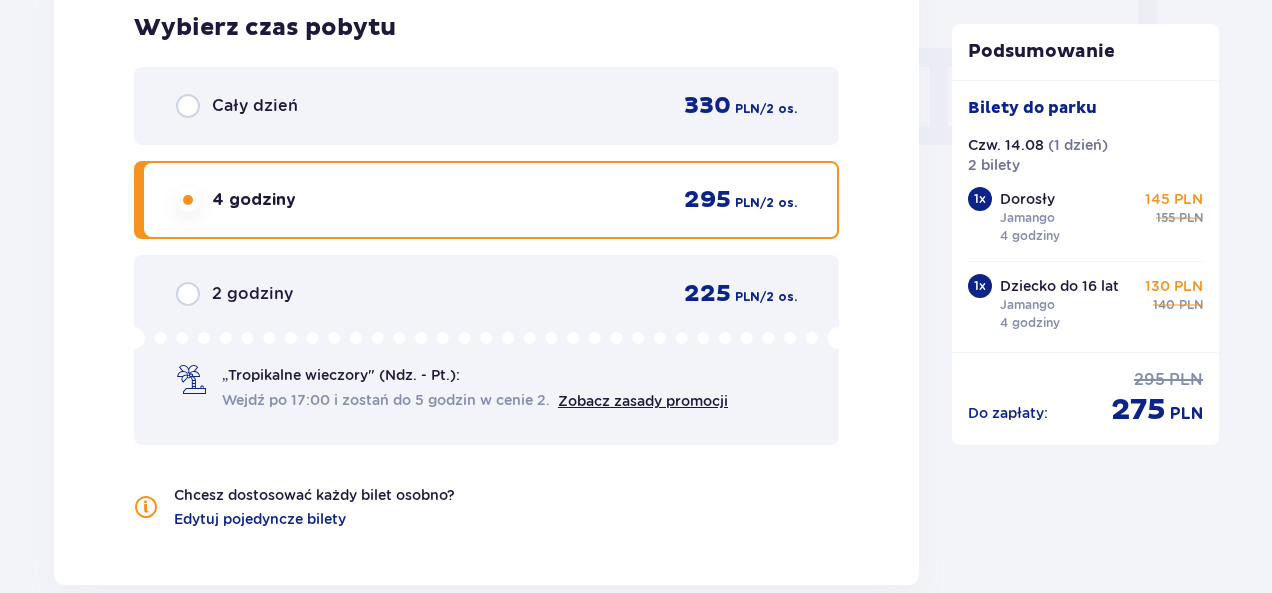 drag, startPoint x: 1248, startPoint y: 398, endPoint x: 1248, endPoint y: 416, distance: 18 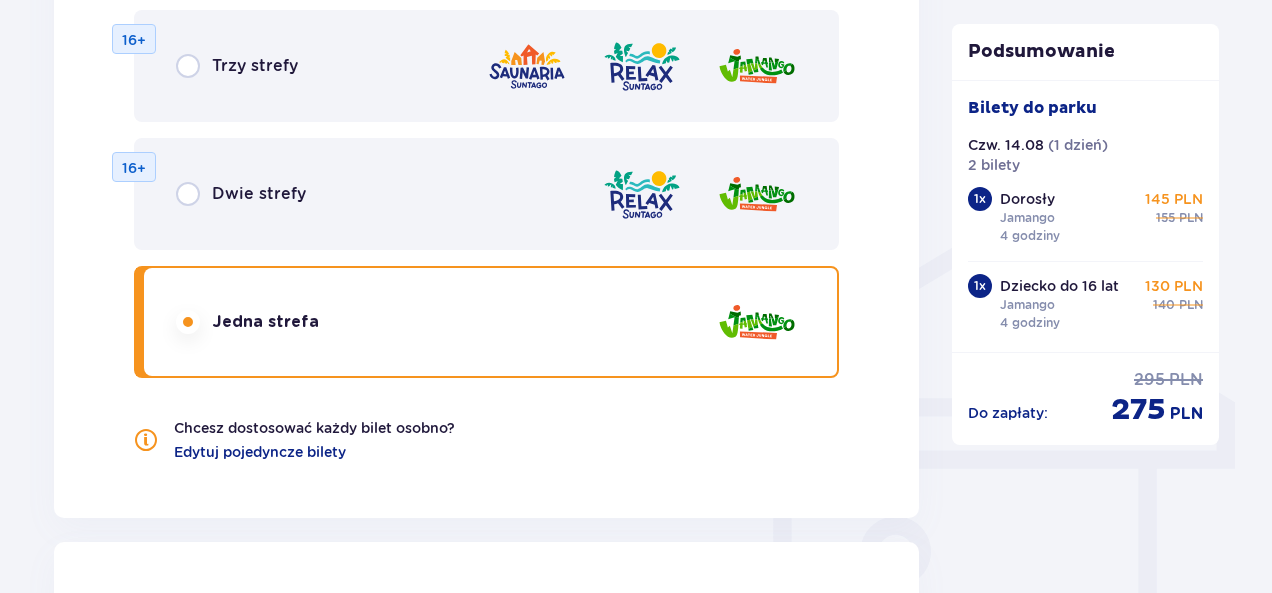 scroll, scrollTop: 912, scrollLeft: 0, axis: vertical 